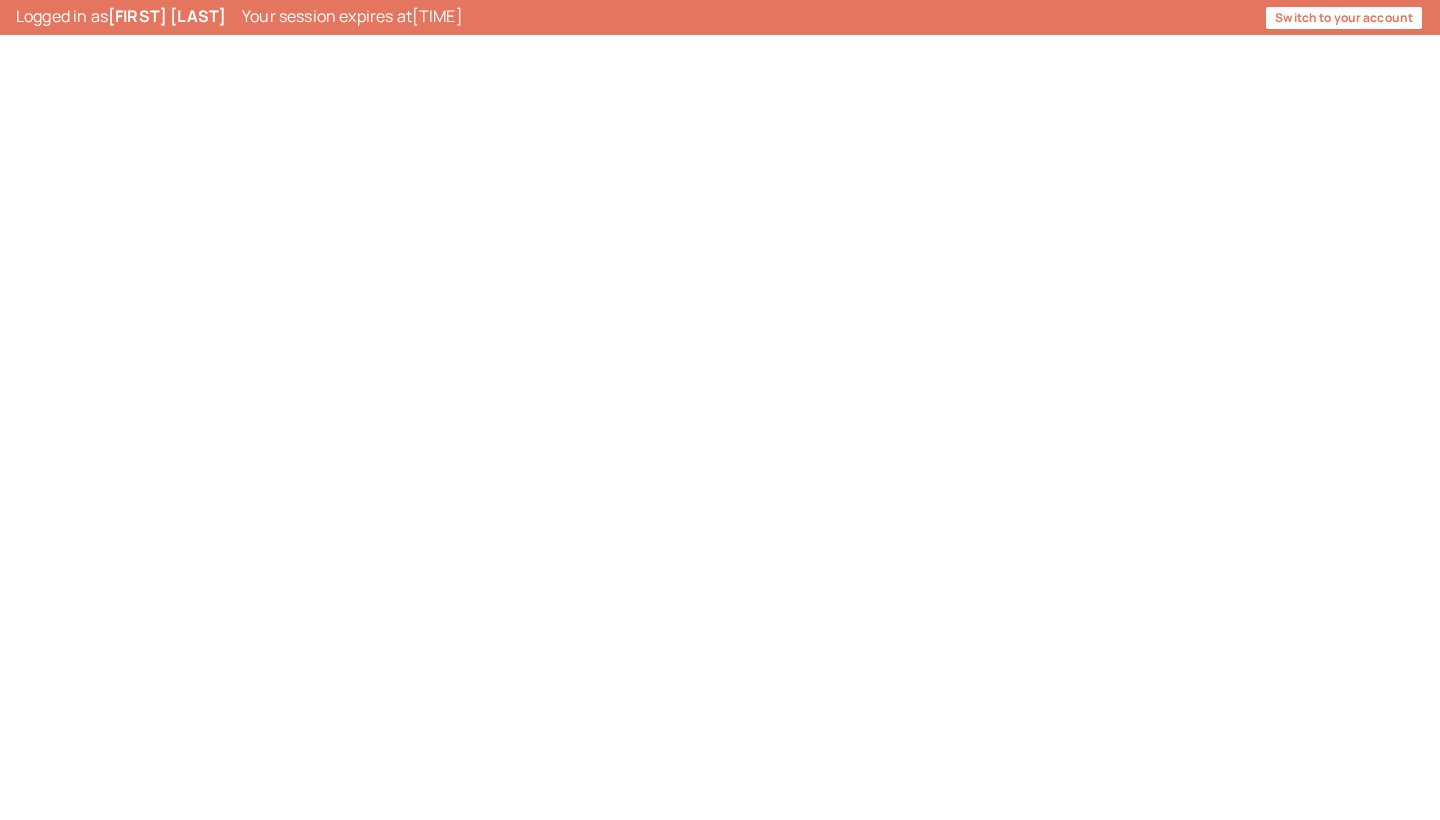 scroll, scrollTop: 0, scrollLeft: 0, axis: both 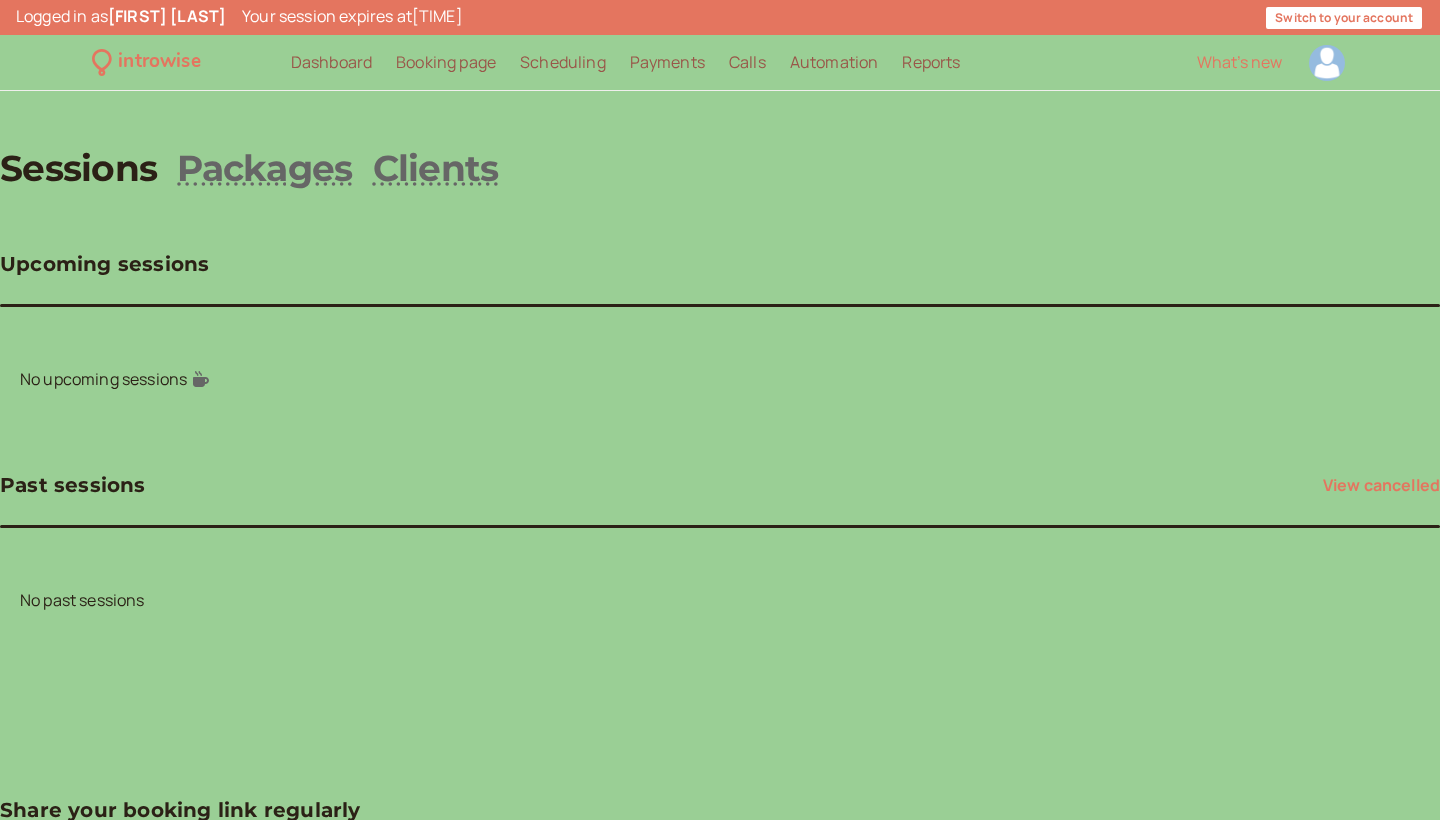 click at bounding box center [1327, 63] 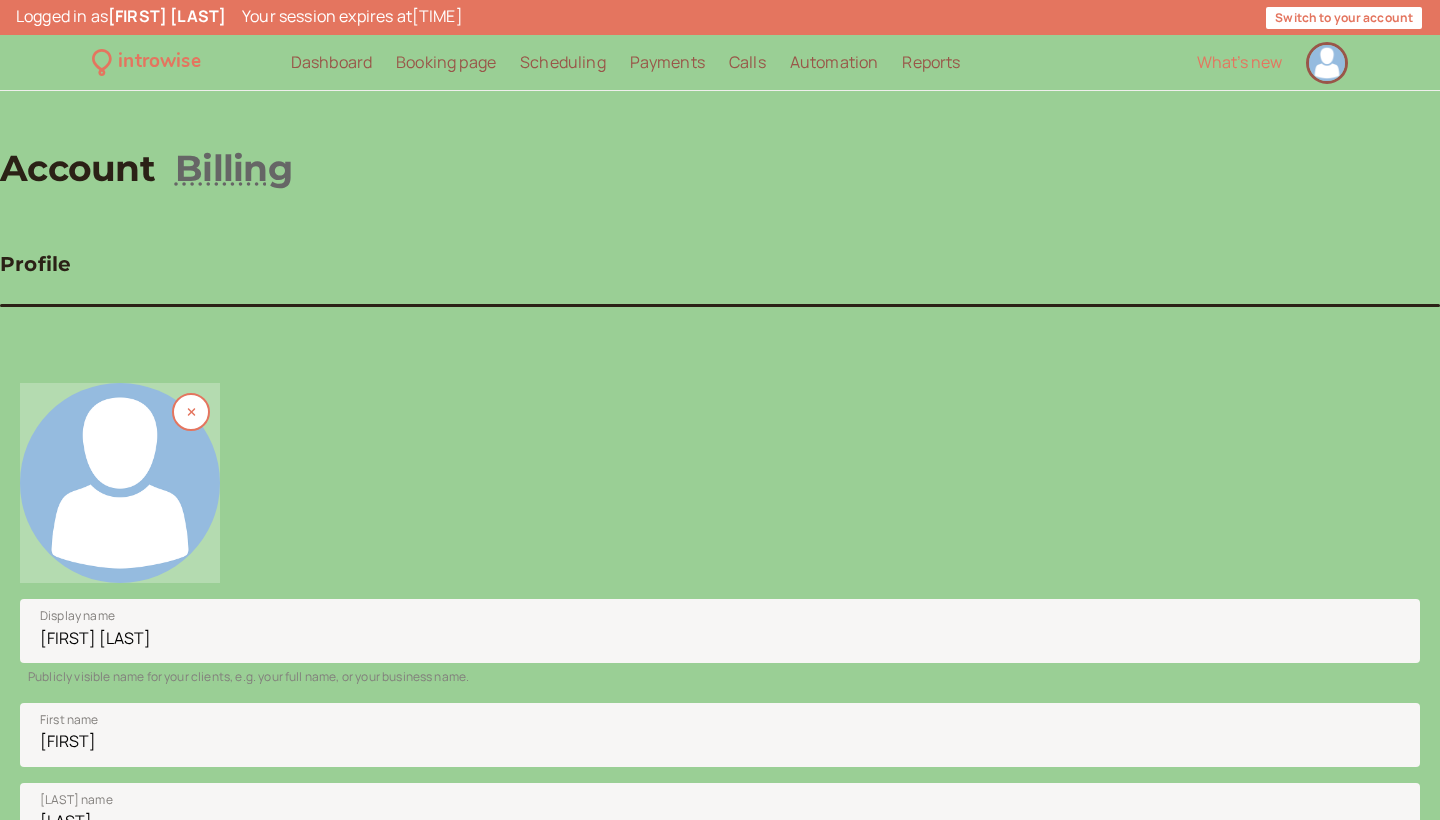 click at bounding box center (120, 483) 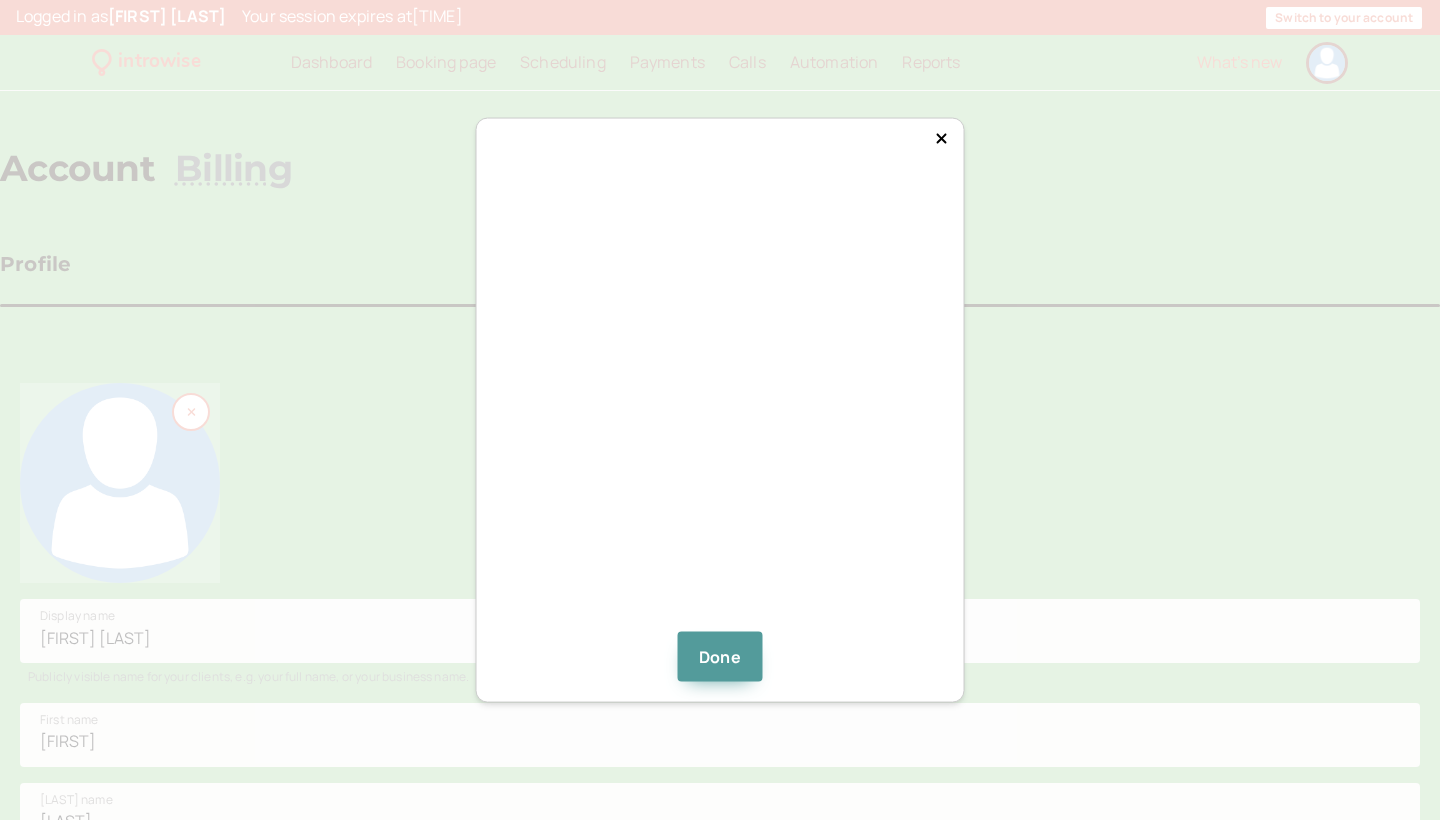click on "Done" at bounding box center [720, 410] 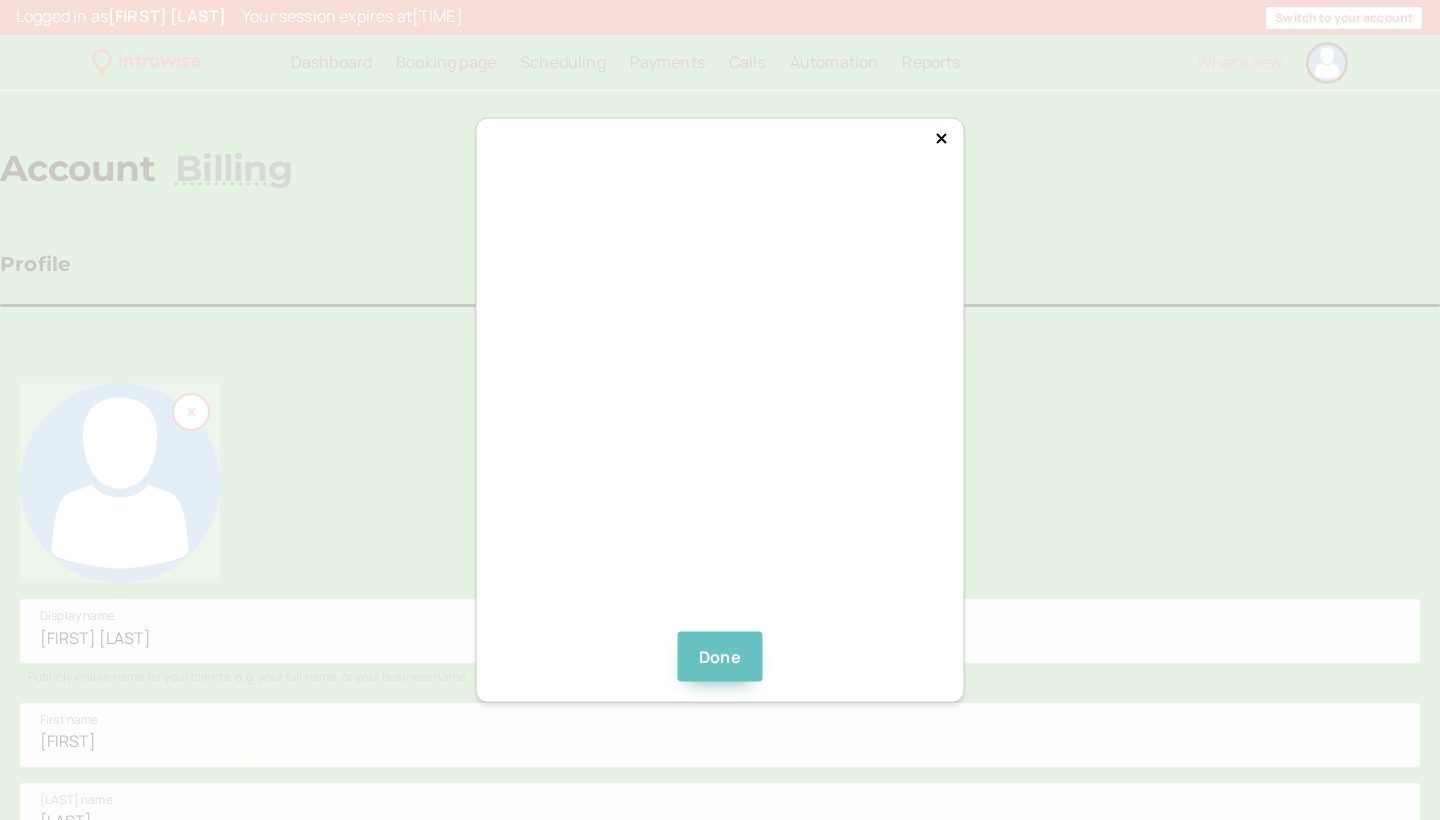 click on "Done" at bounding box center [720, 656] 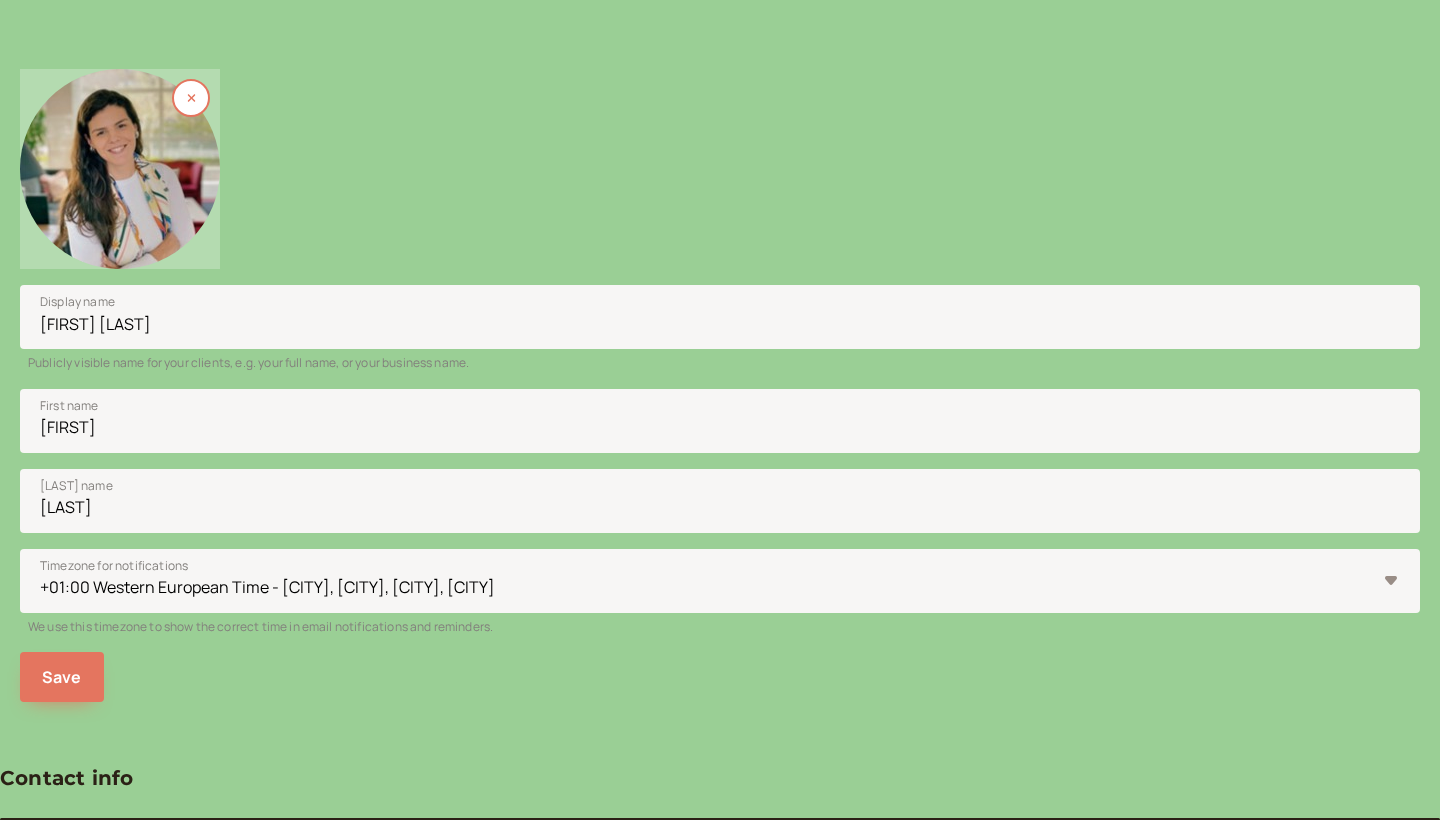 scroll, scrollTop: 320, scrollLeft: 0, axis: vertical 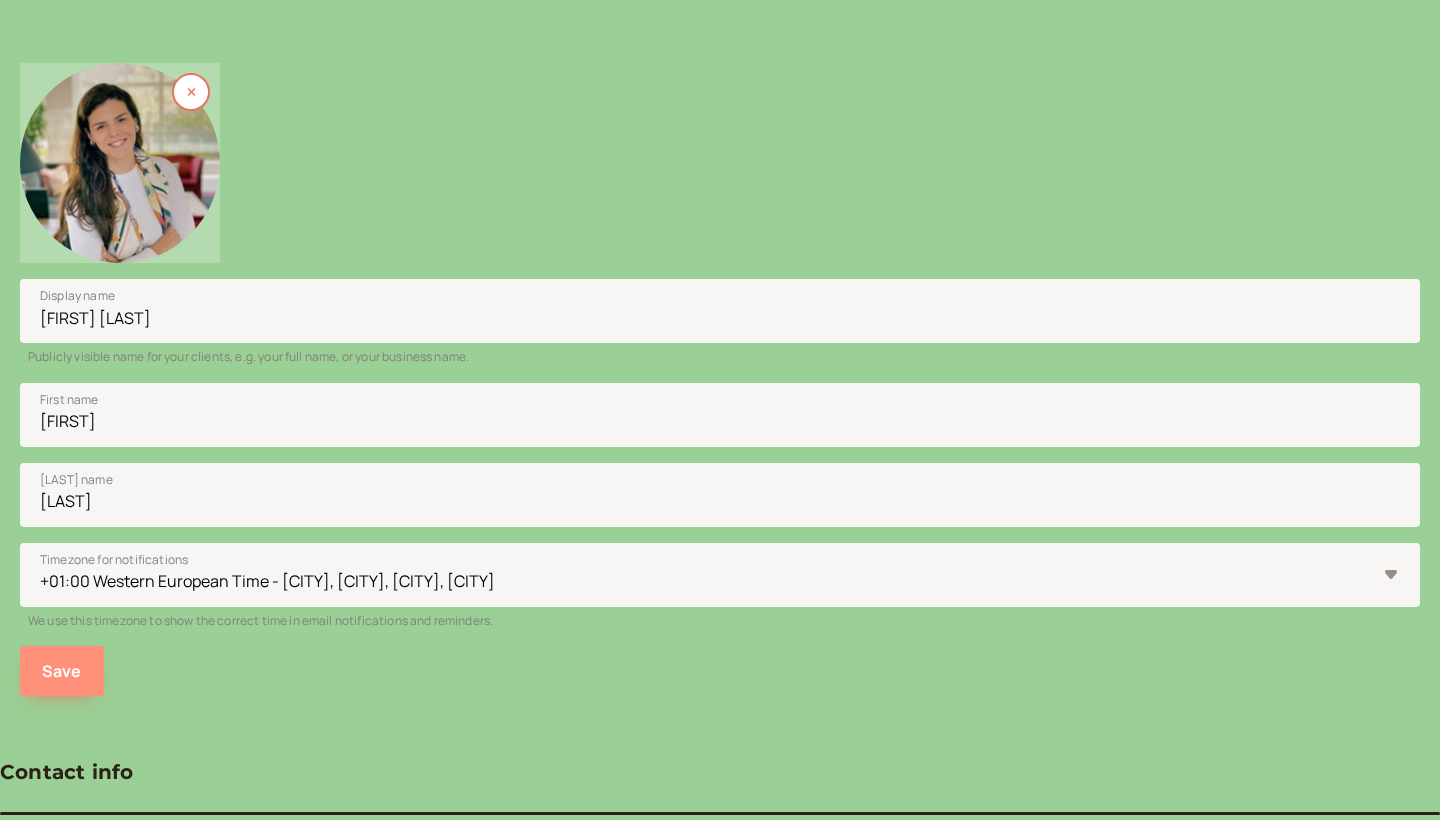 click on "Save" at bounding box center [62, 671] 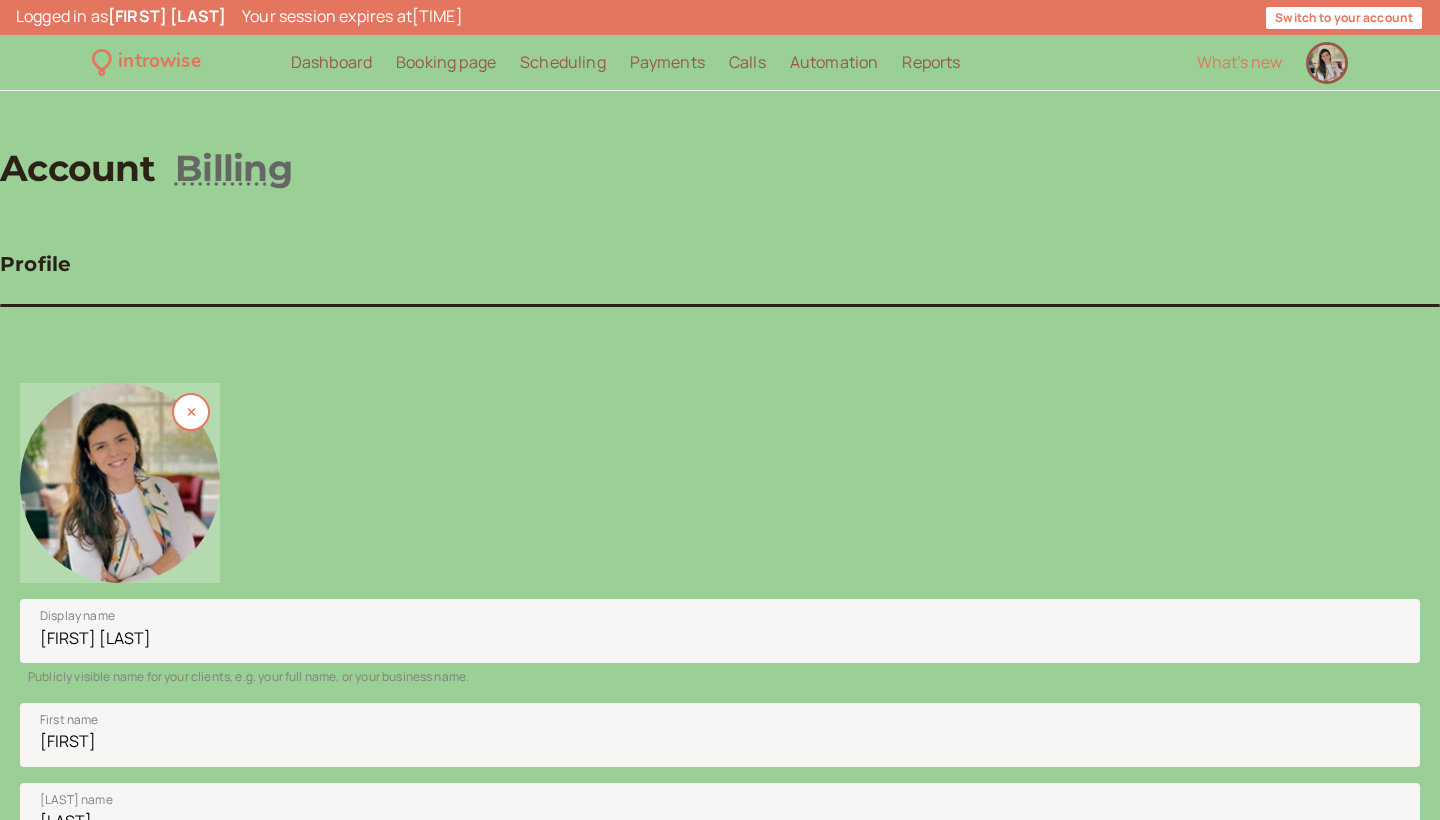 scroll, scrollTop: 0, scrollLeft: 0, axis: both 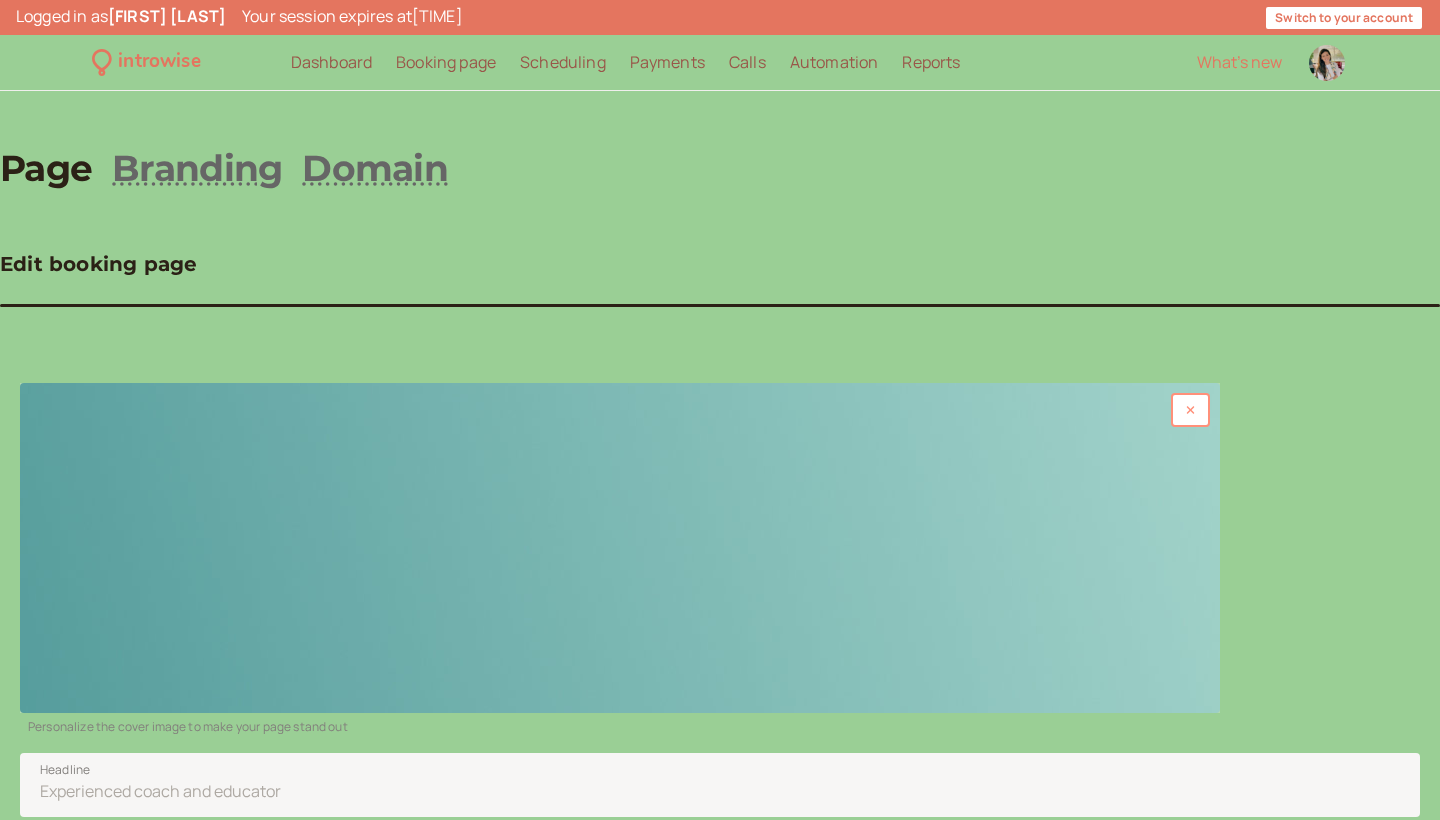 click at bounding box center [1190, 410] 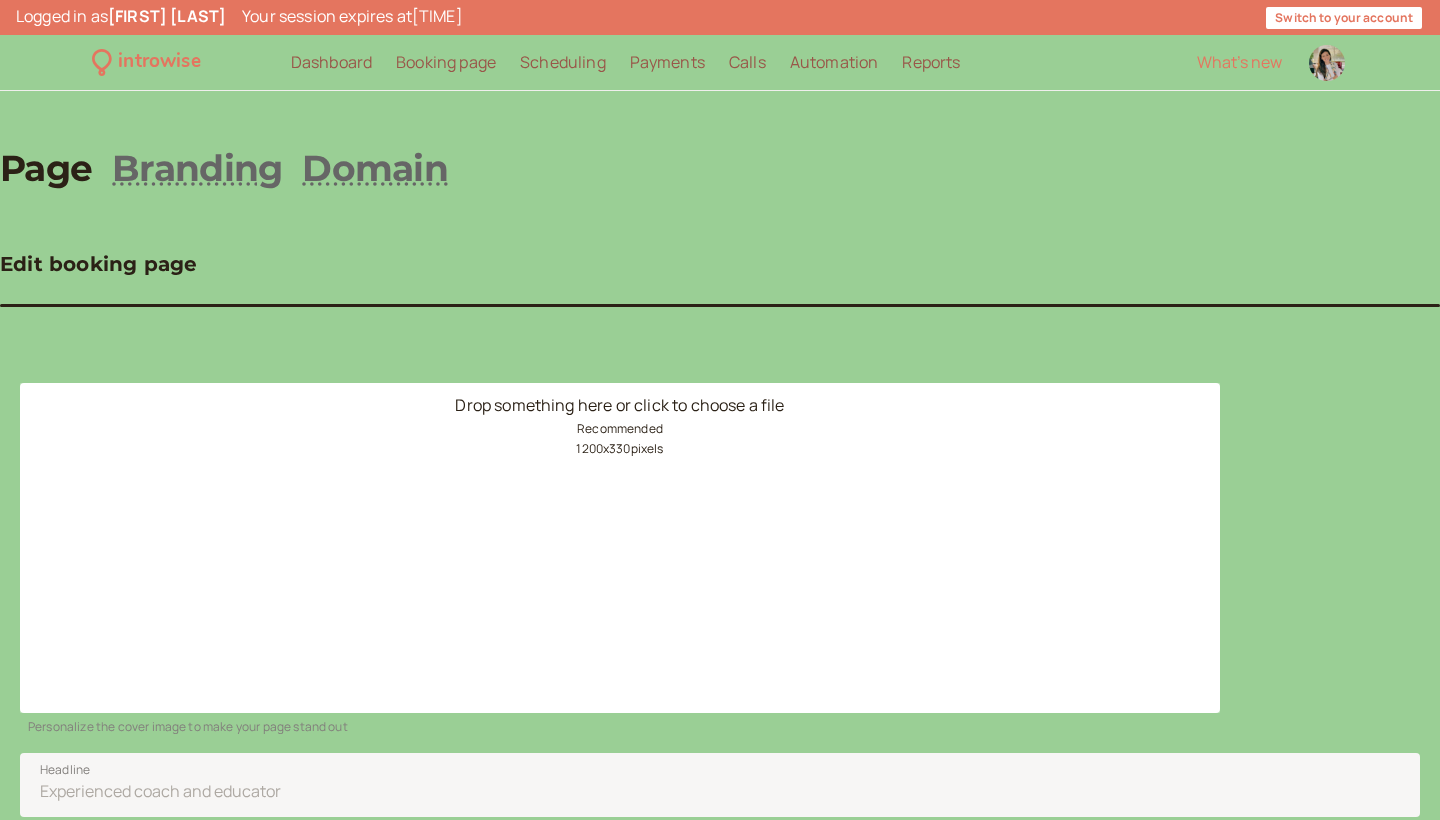 click on "Drop something here or click to choose a file Recommended 1200  x  330  pixels" at bounding box center (620, 548) 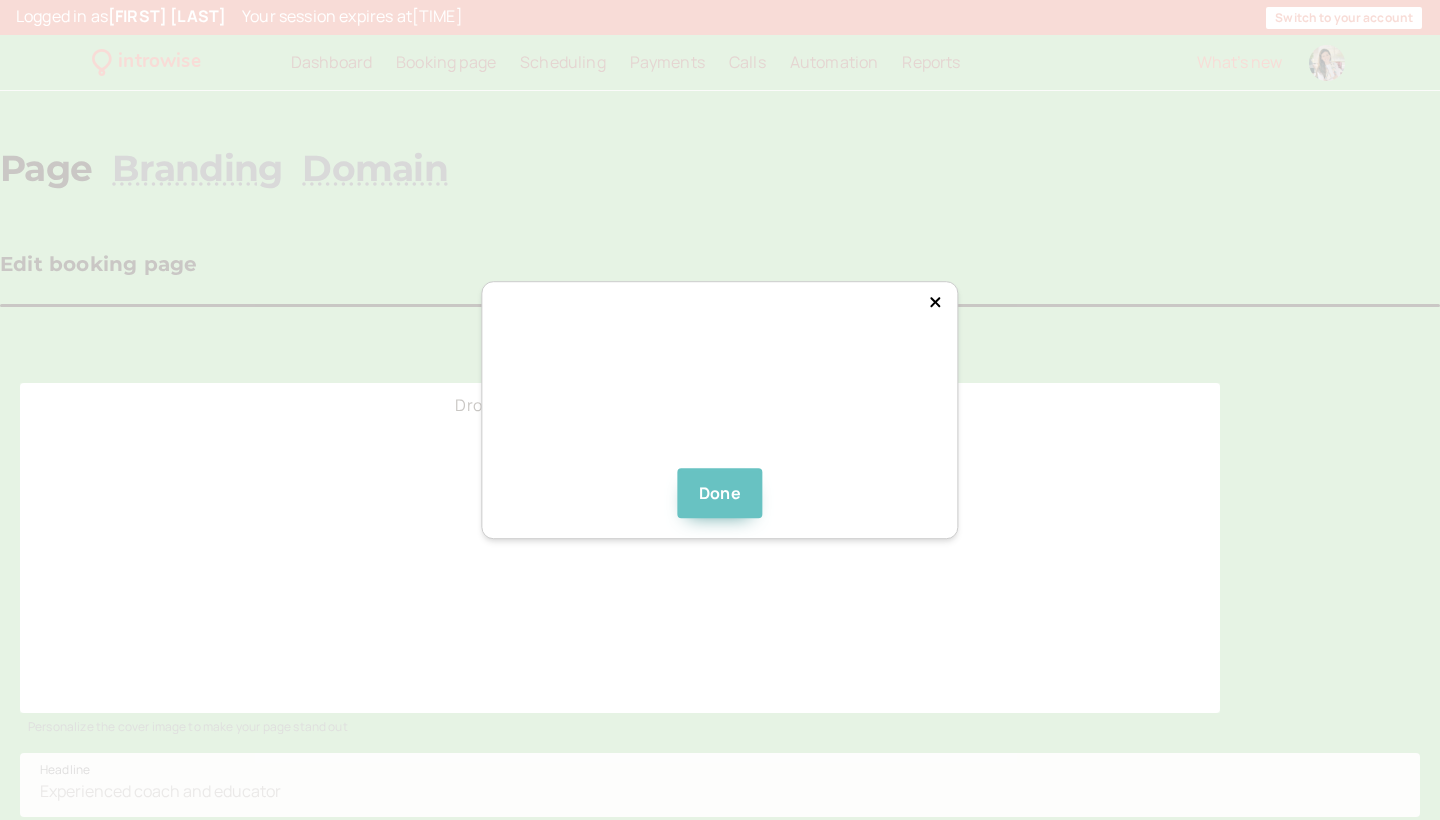 click on "Done" at bounding box center (720, 493) 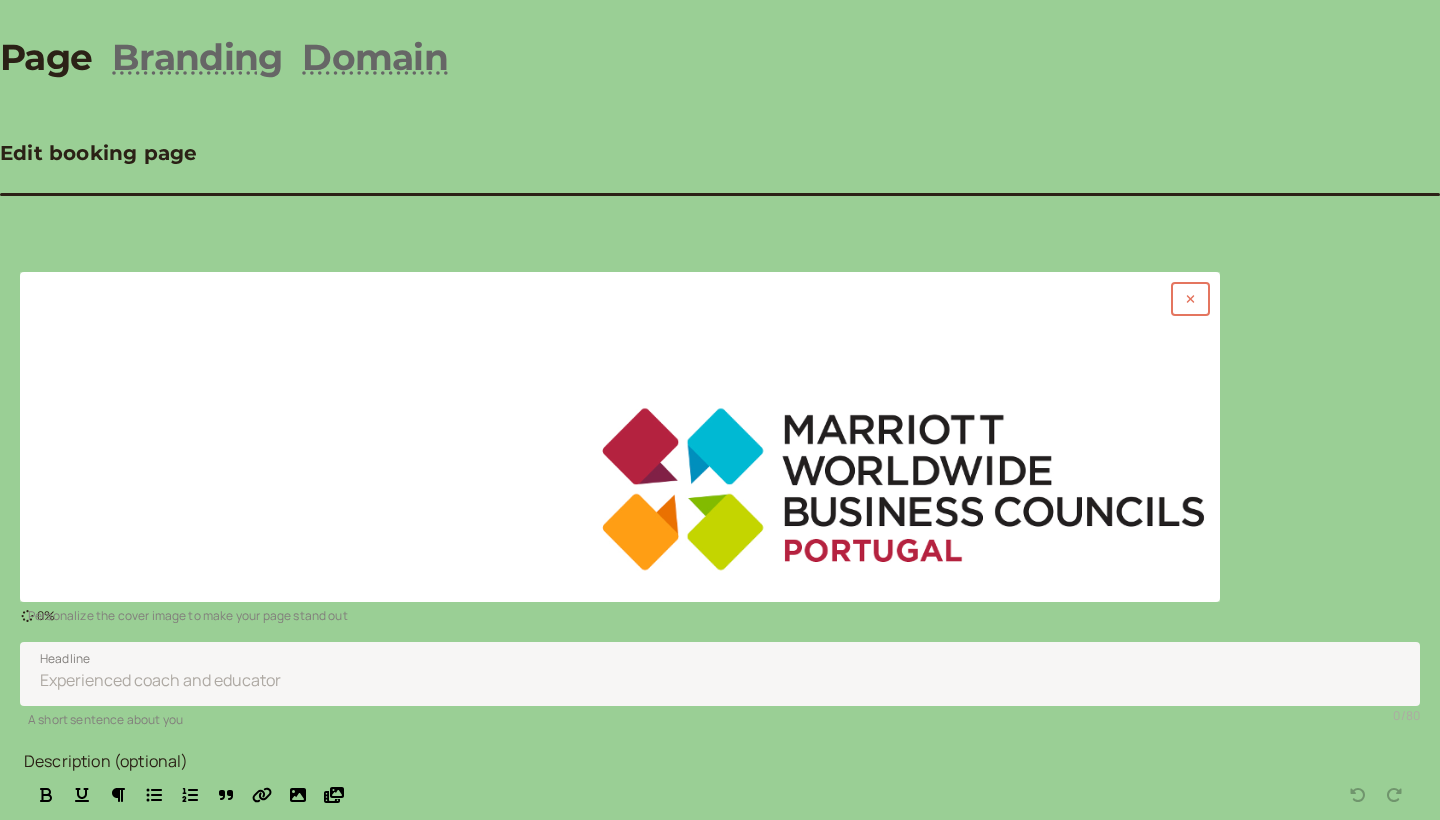 scroll, scrollTop: 203, scrollLeft: 0, axis: vertical 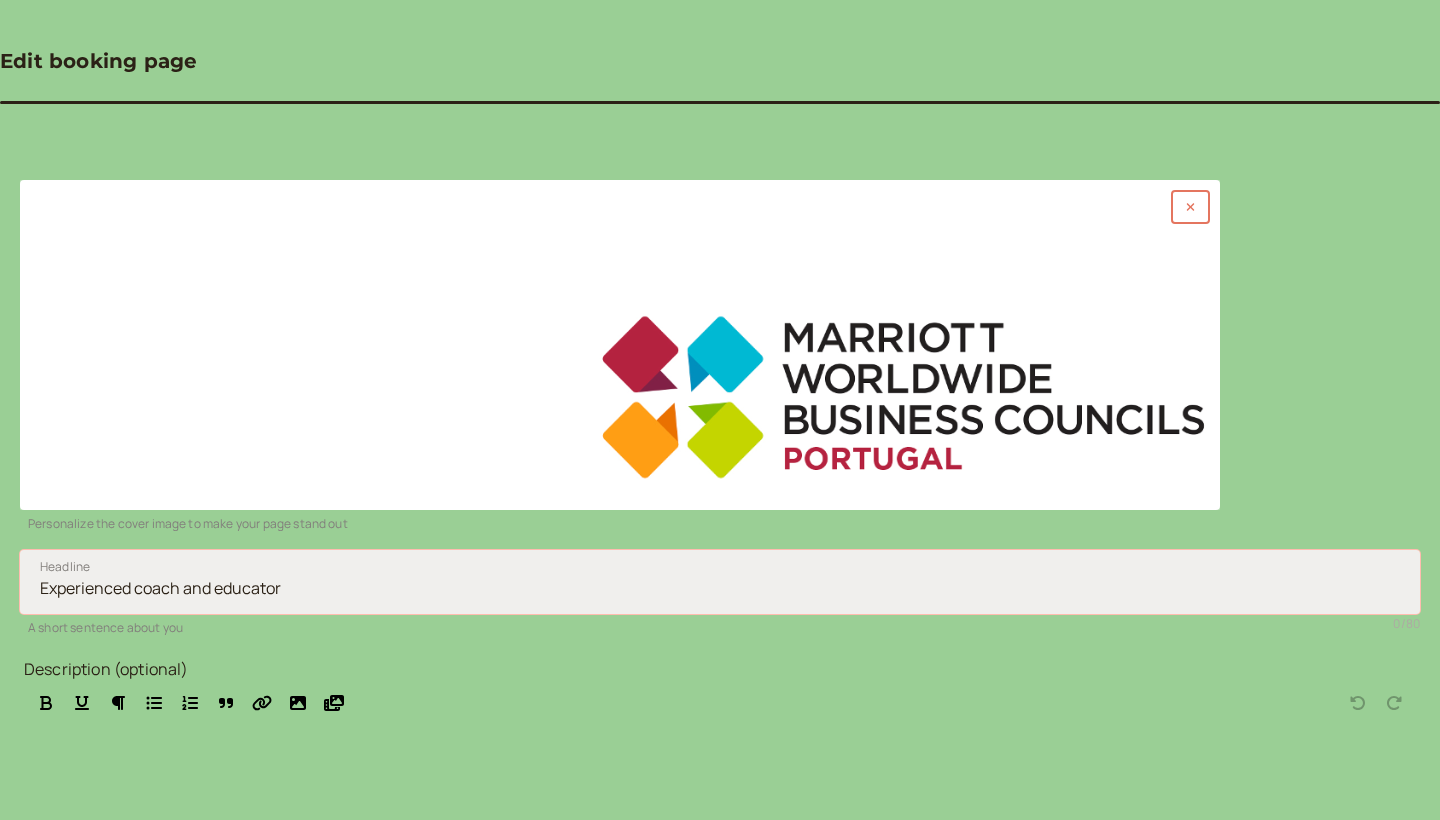 click on "Headline" at bounding box center (720, 582) 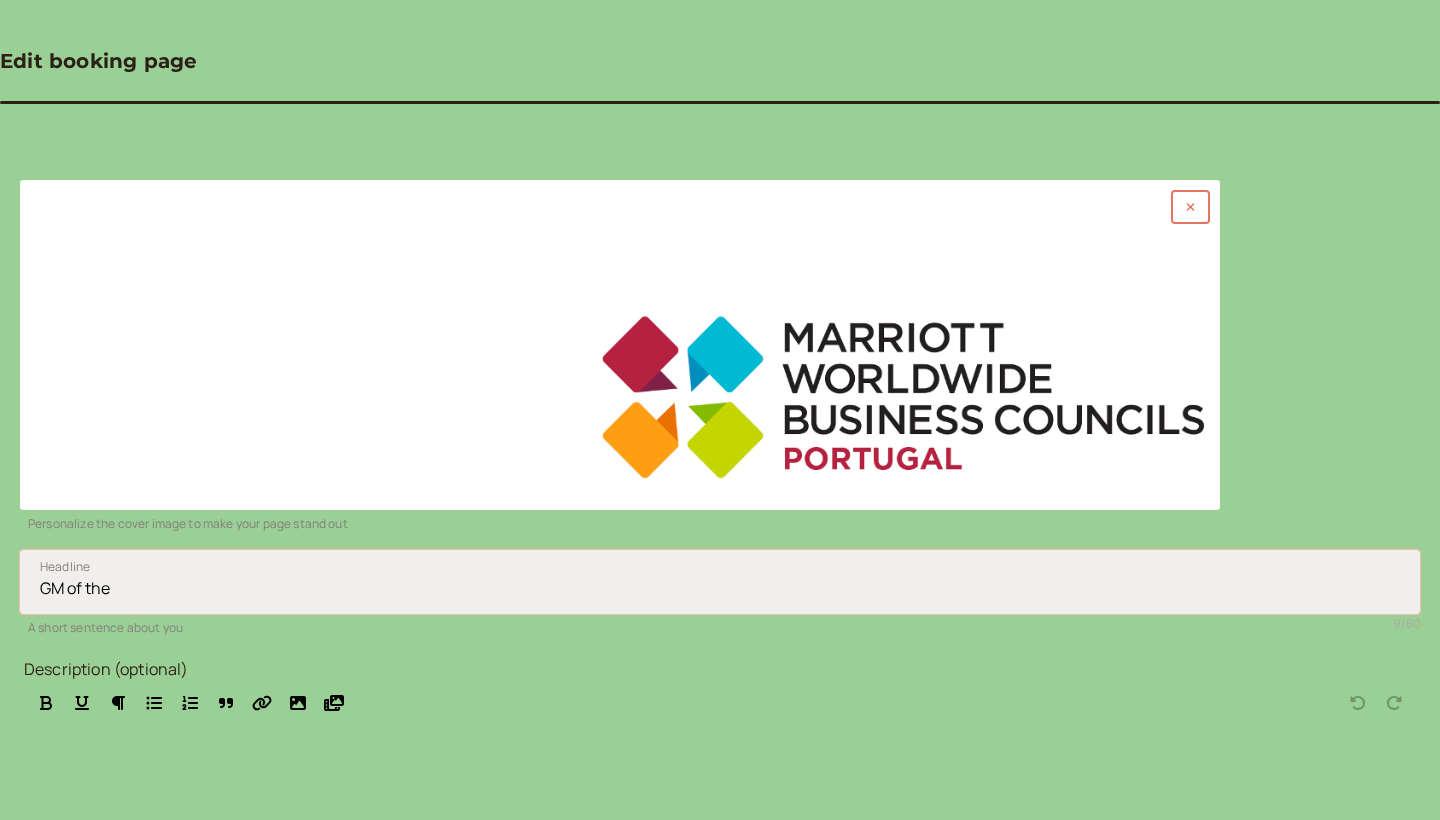 paste on "[BRAND] [LOCATION]" 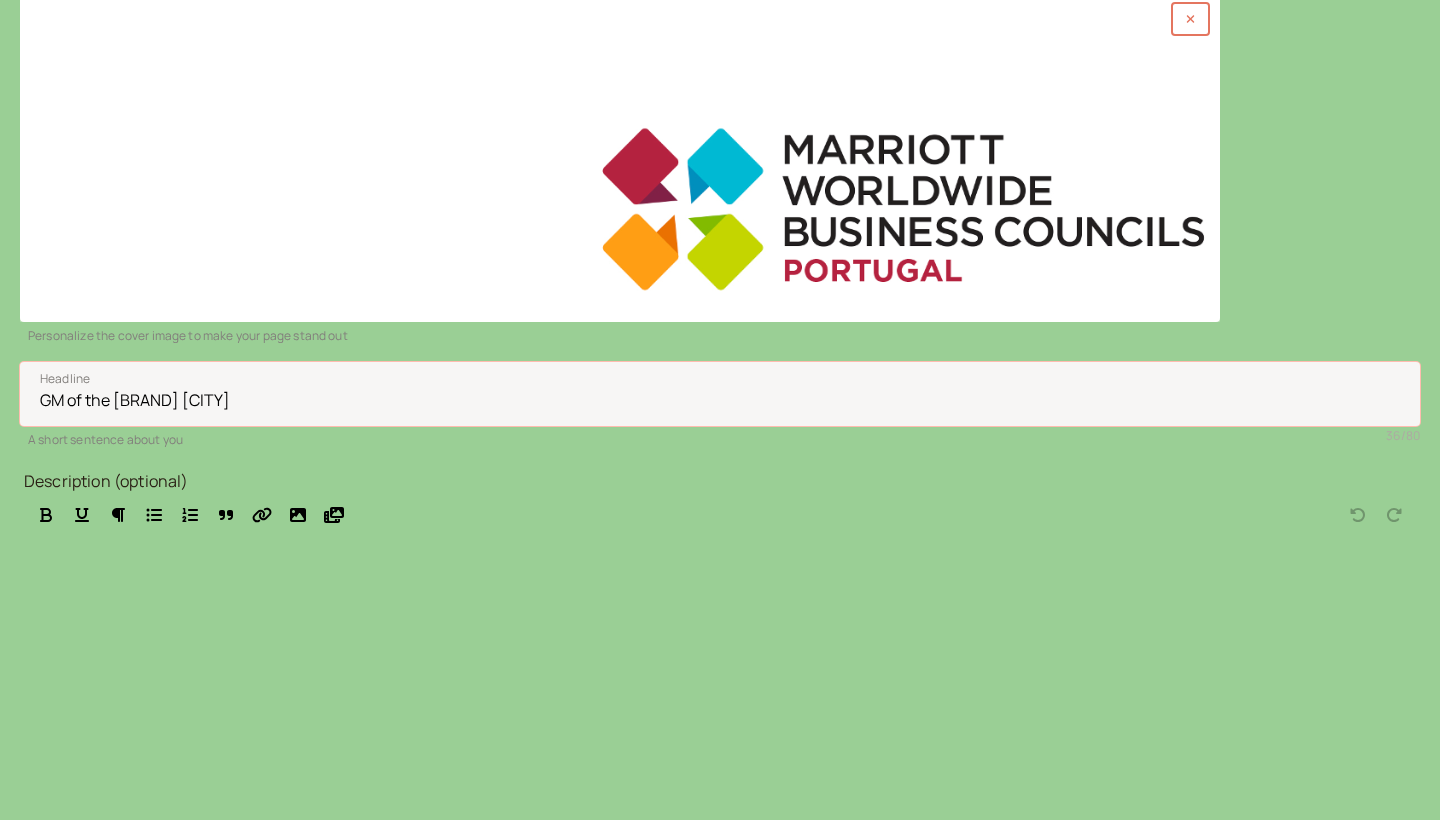 scroll, scrollTop: 390, scrollLeft: 0, axis: vertical 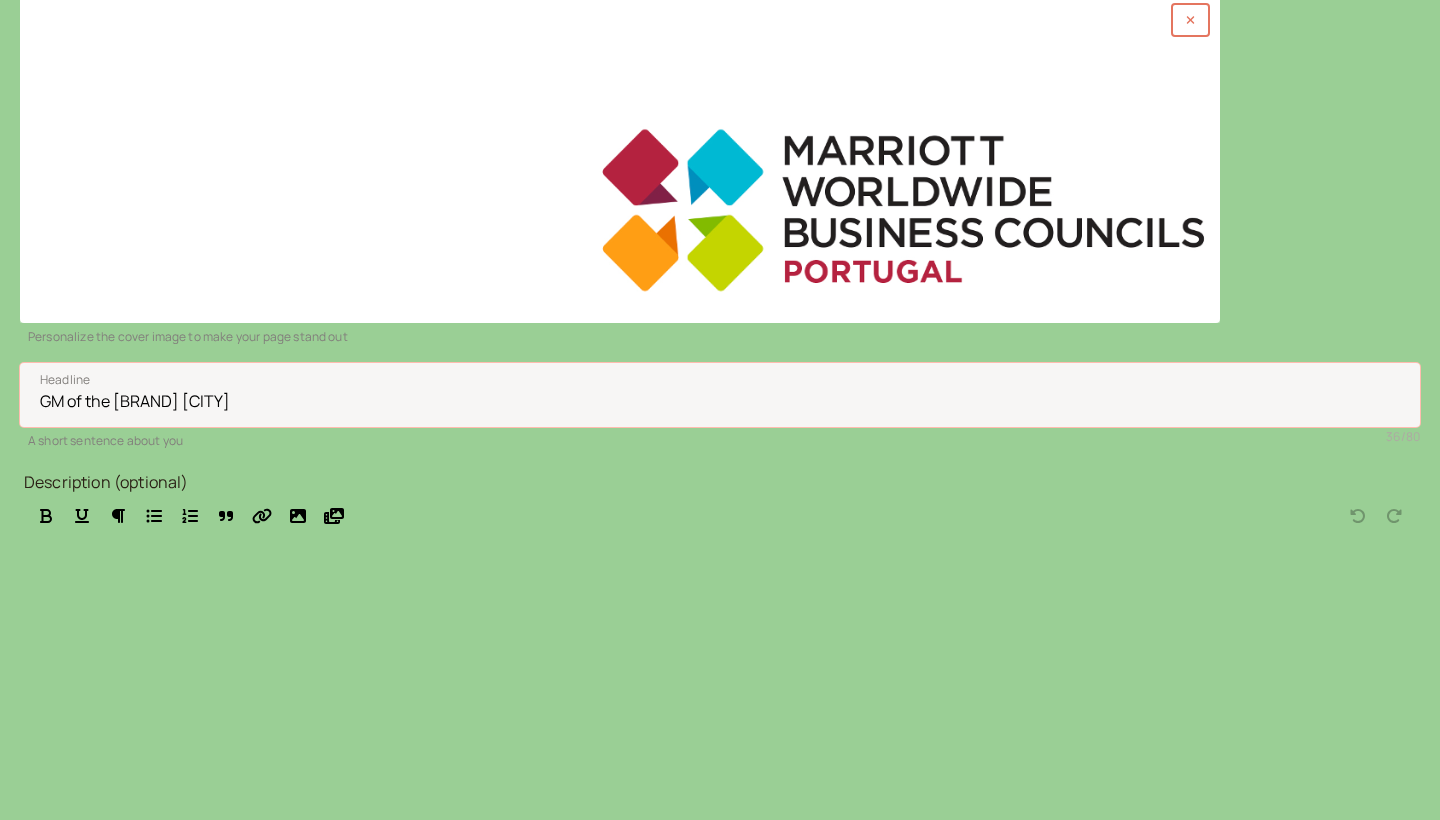 type on "GM of the [BRAND] [CITY]" 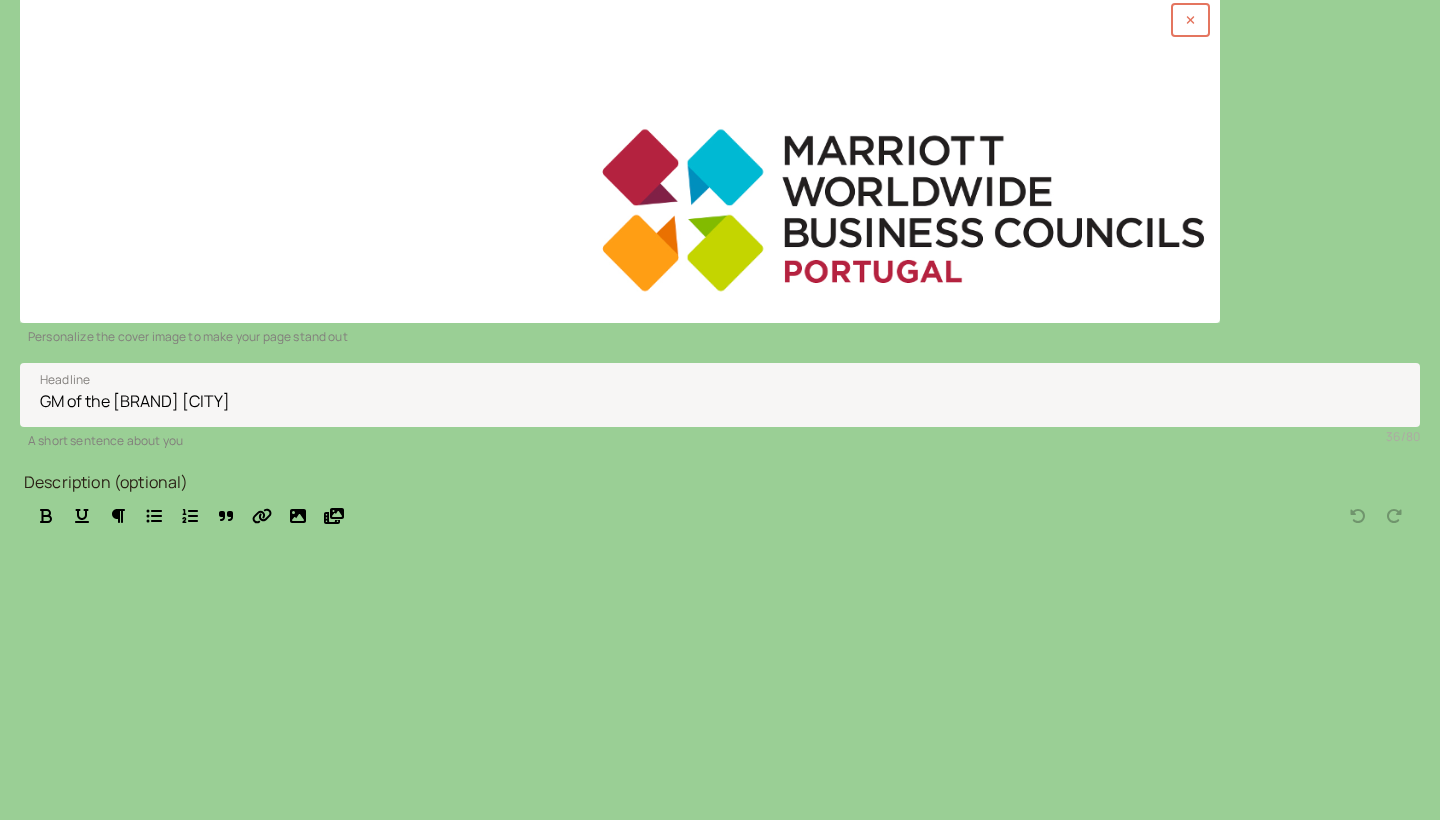 click on "Save" at bounding box center [62, 880] 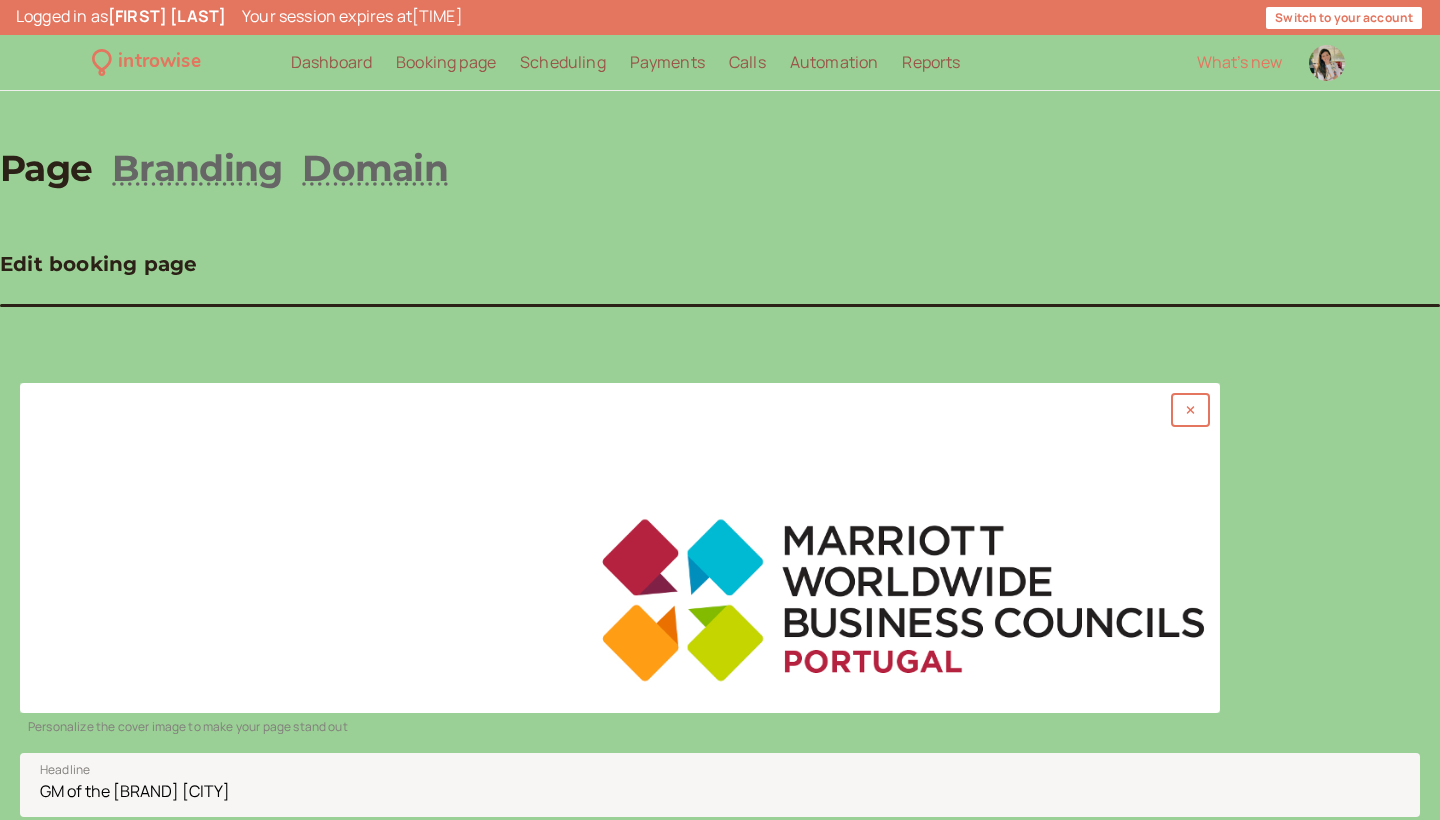 scroll, scrollTop: 0, scrollLeft: 0, axis: both 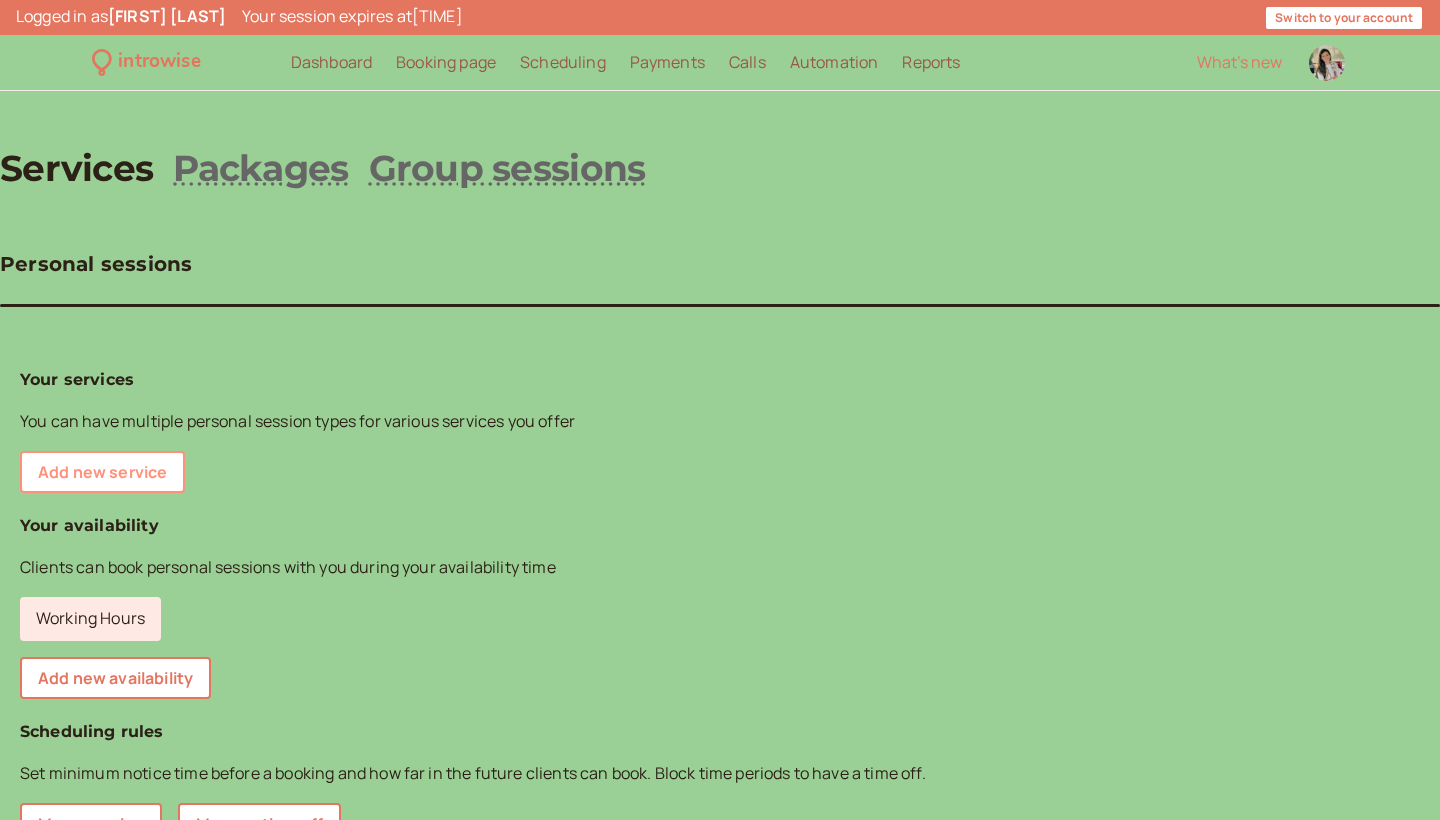 click on "Add new service" at bounding box center (102, 472) 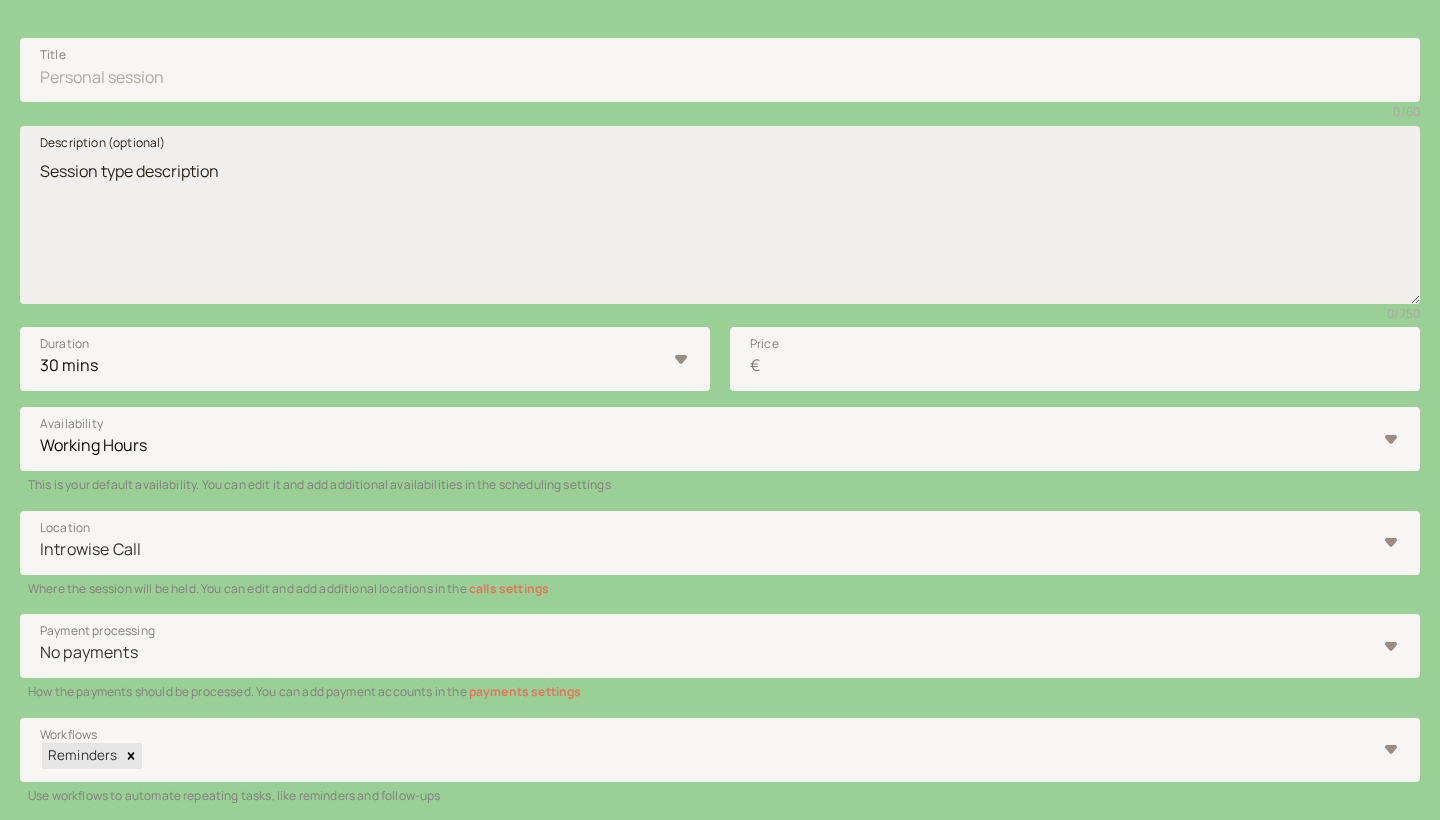 scroll, scrollTop: 396, scrollLeft: 0, axis: vertical 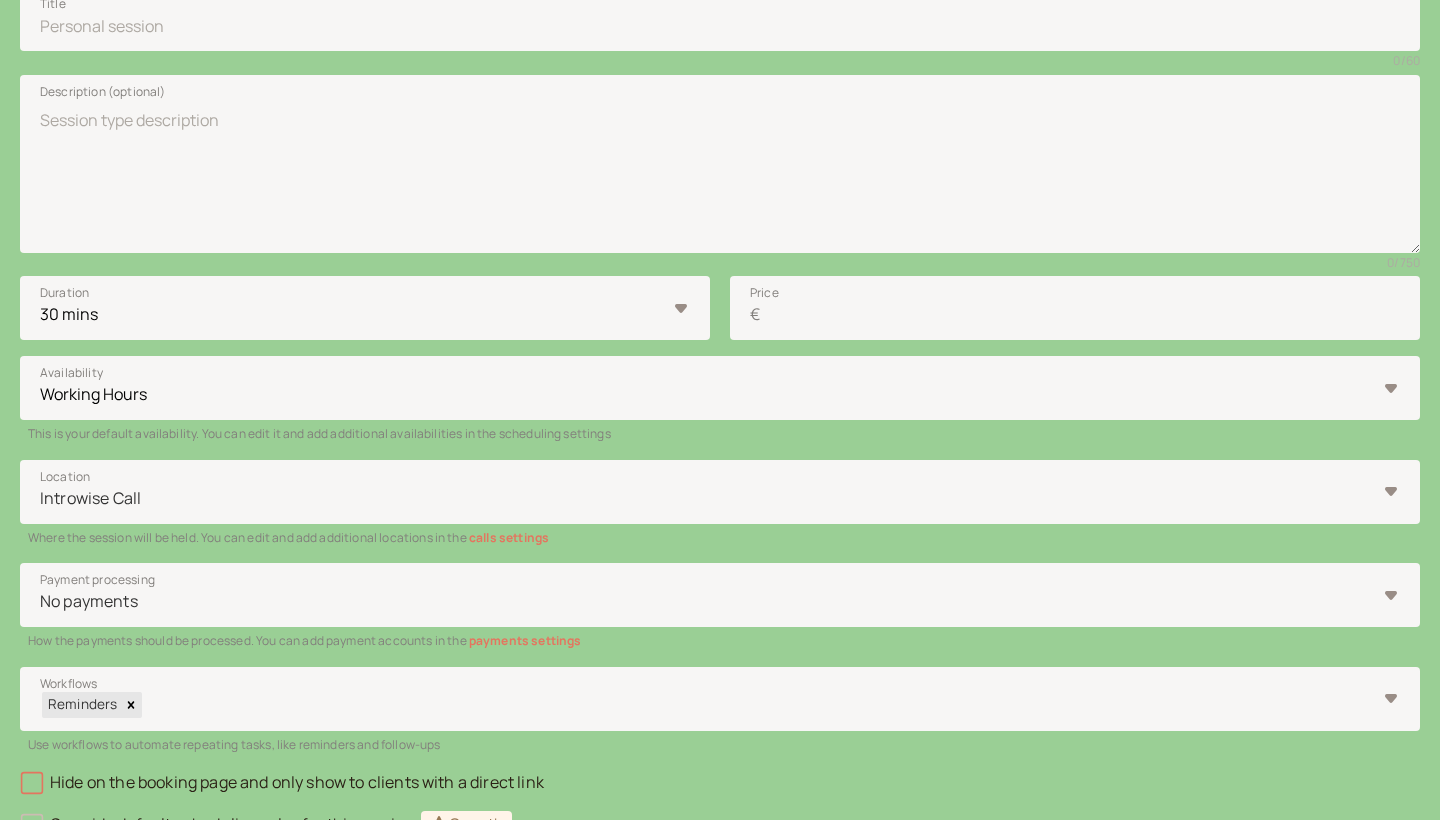 click on "calls settings" at bounding box center [509, 537] 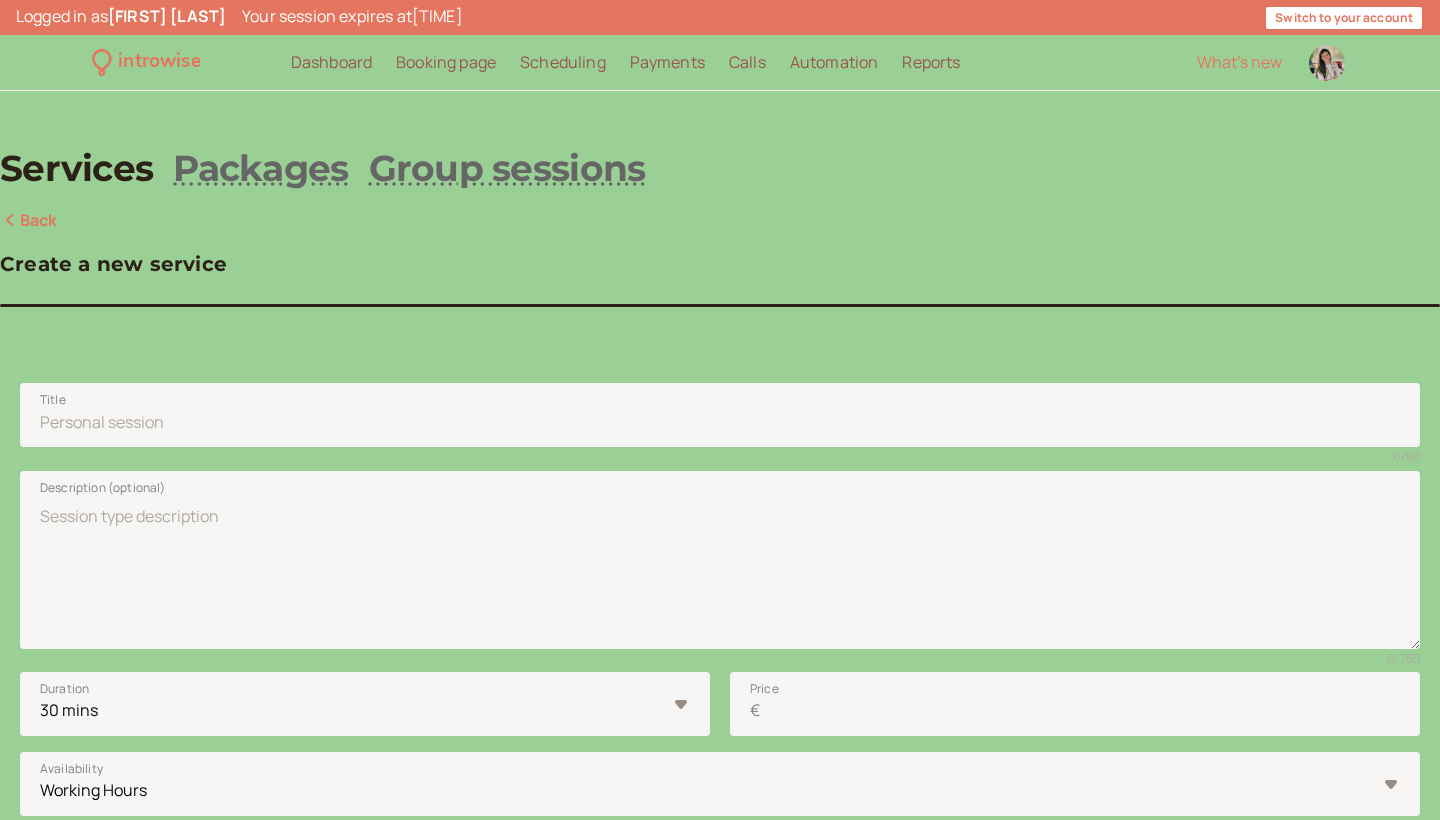 scroll, scrollTop: 0, scrollLeft: 0, axis: both 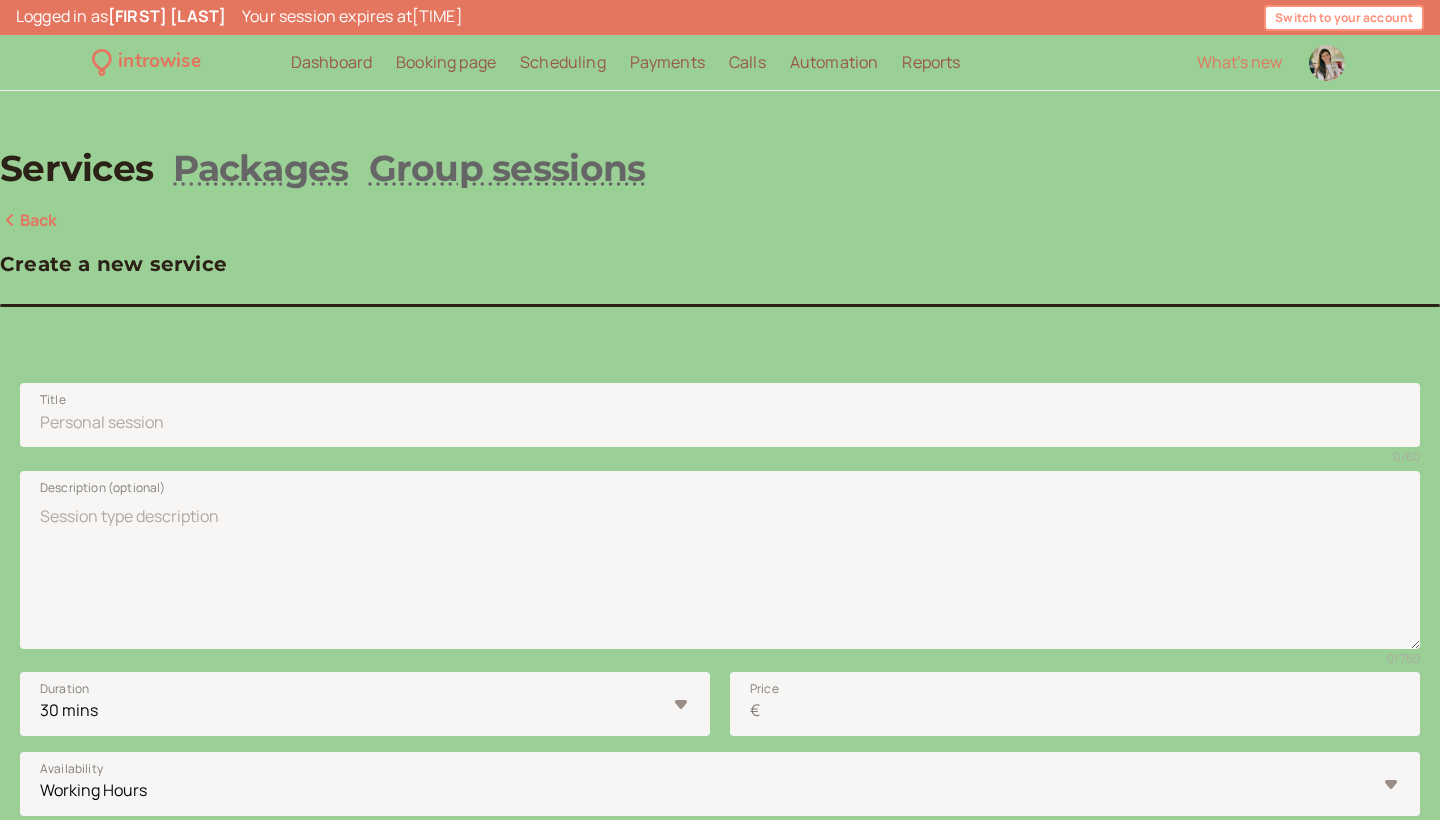 click on "Switch to your account" at bounding box center (1344, 18) 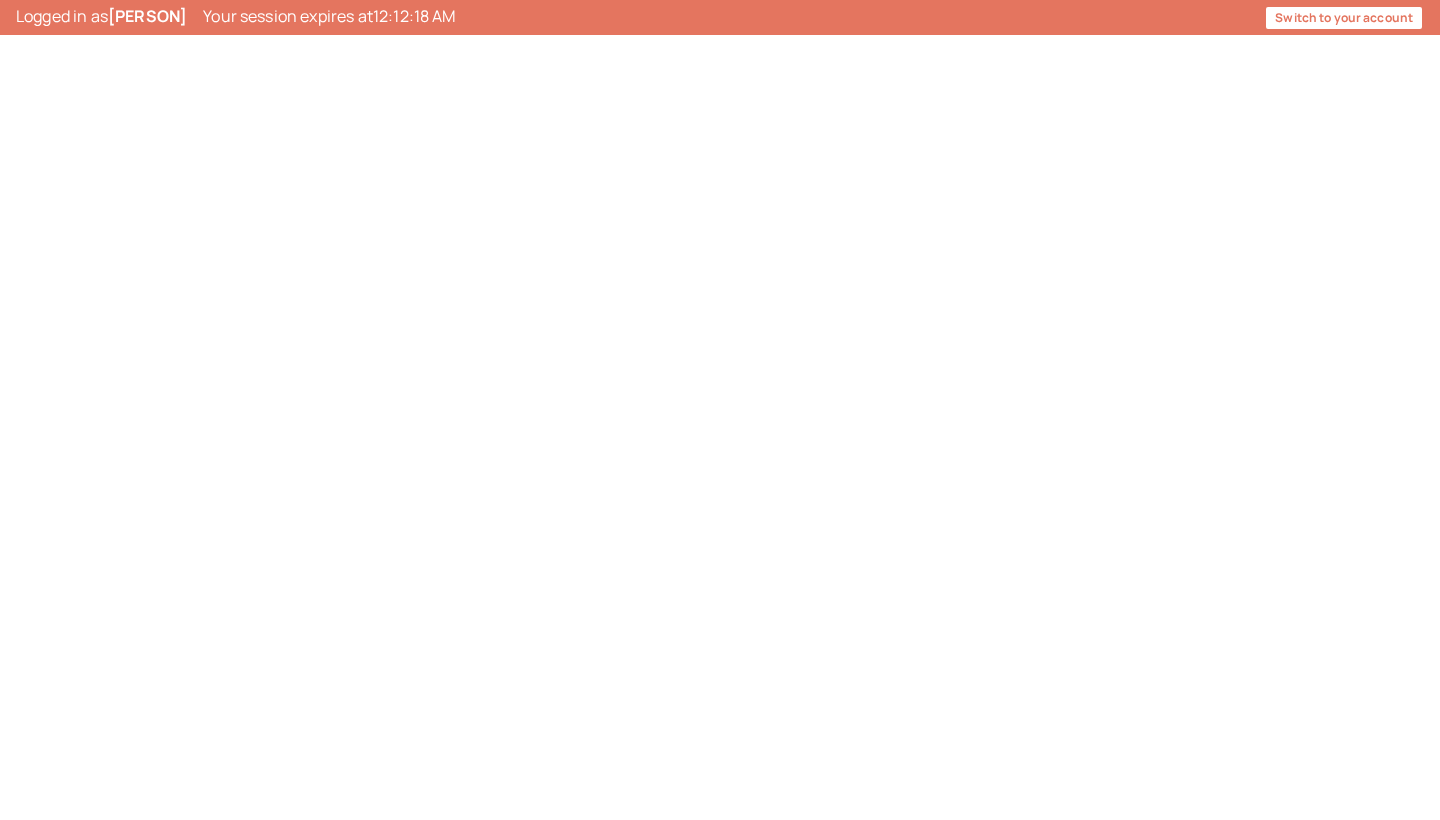 scroll, scrollTop: 0, scrollLeft: 0, axis: both 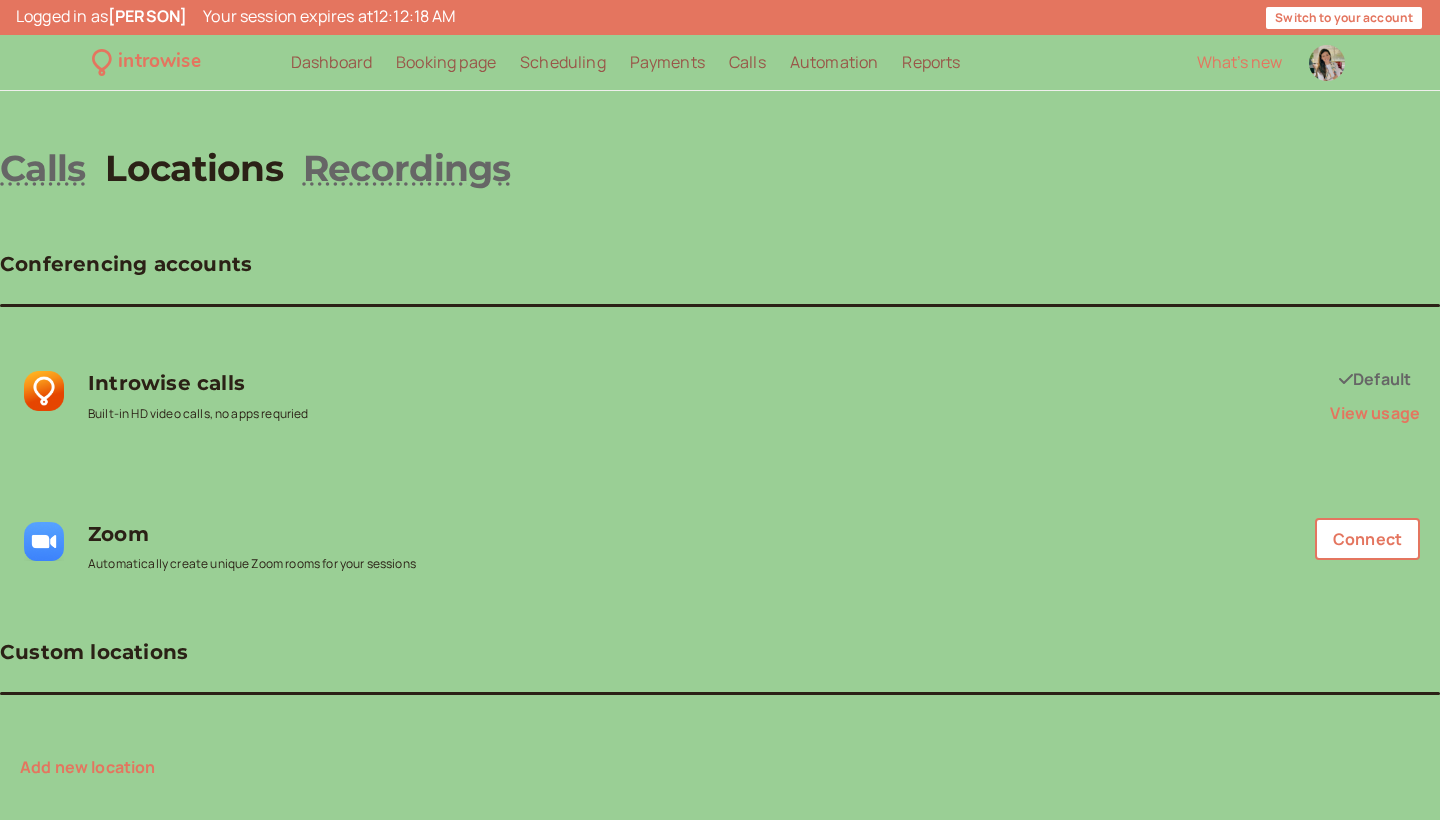 click on "Add new location" at bounding box center [88, 767] 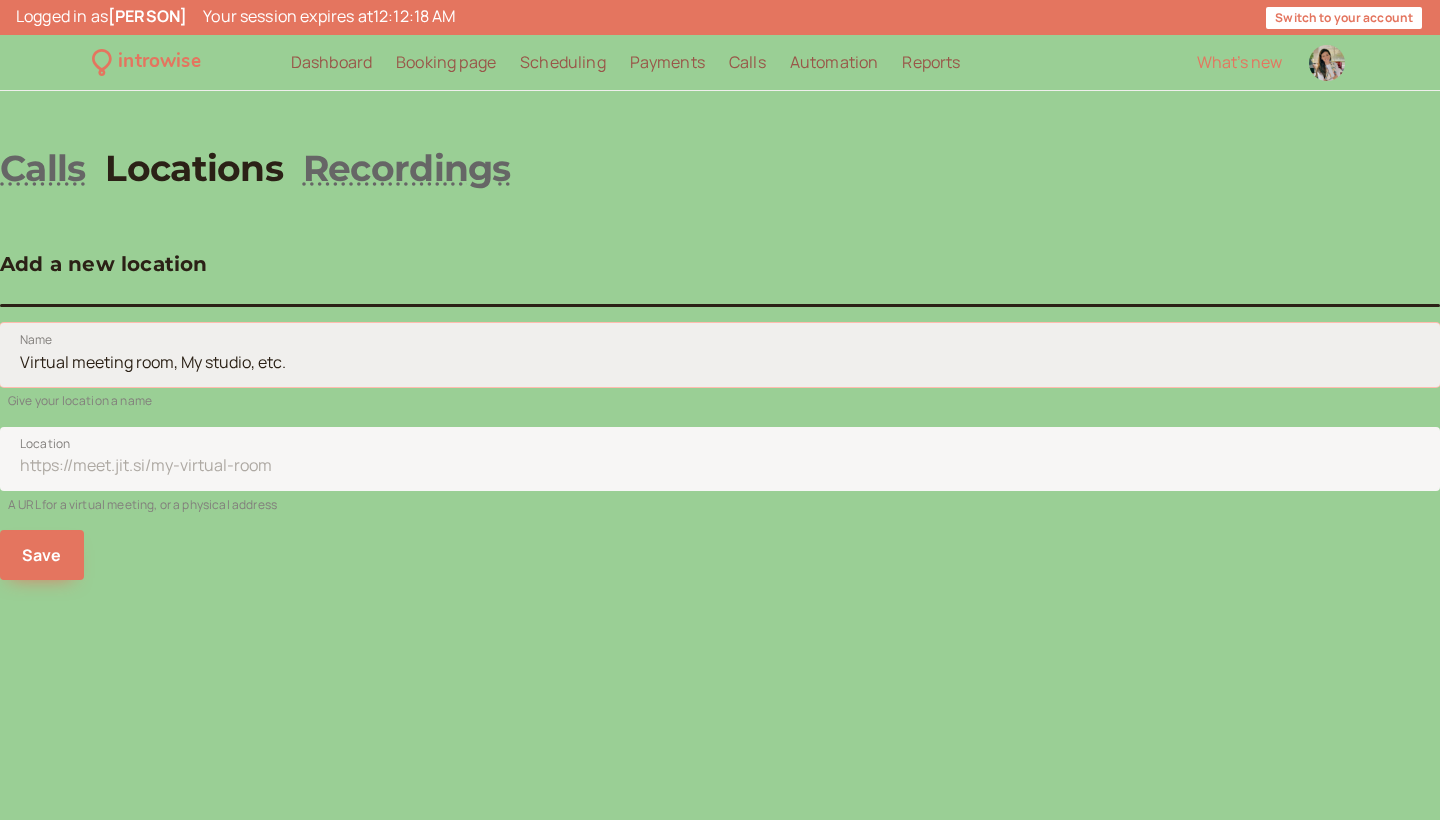click on "Name" at bounding box center (720, 355) 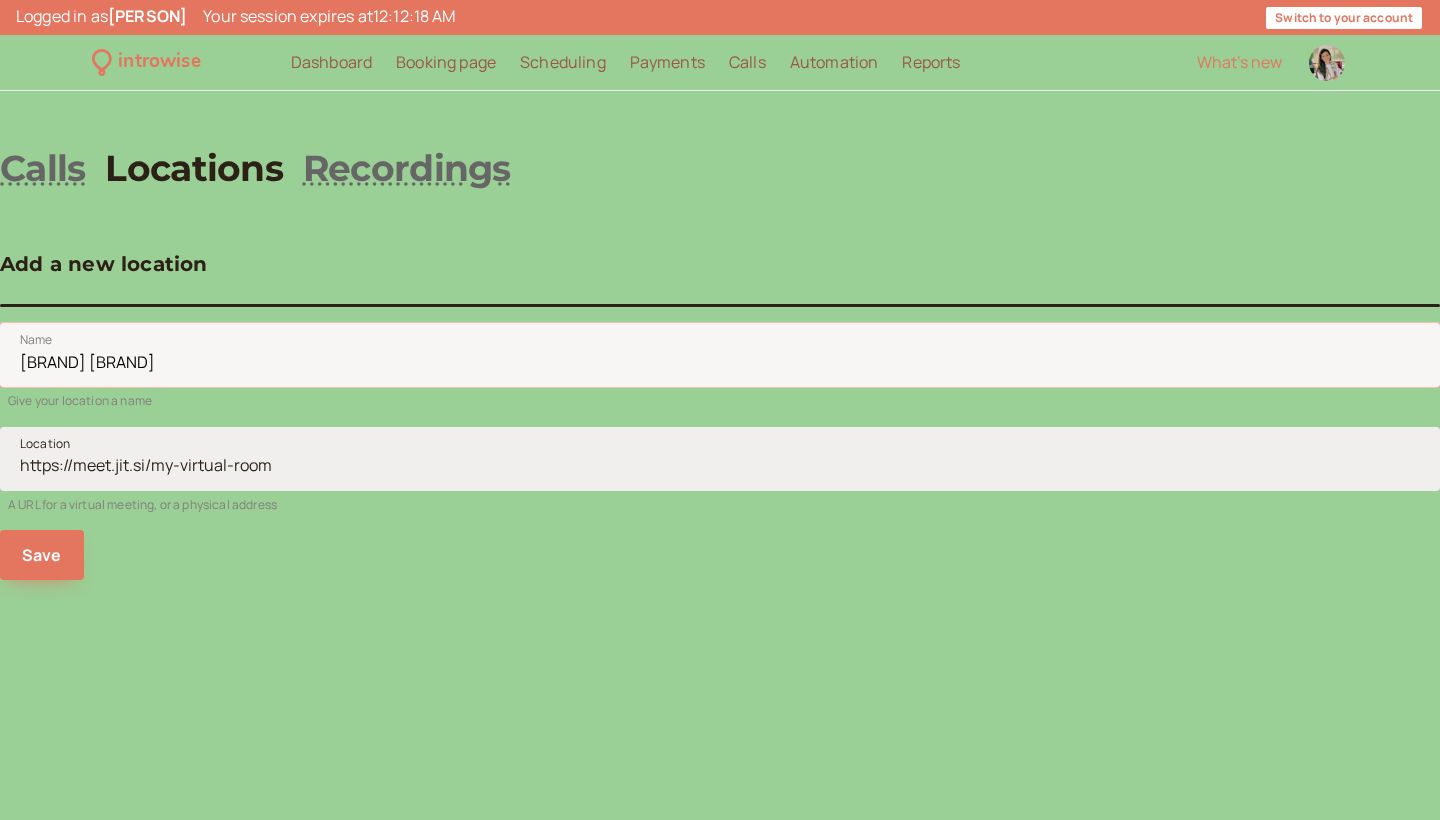 type on "[BRAND] [BRAND]" 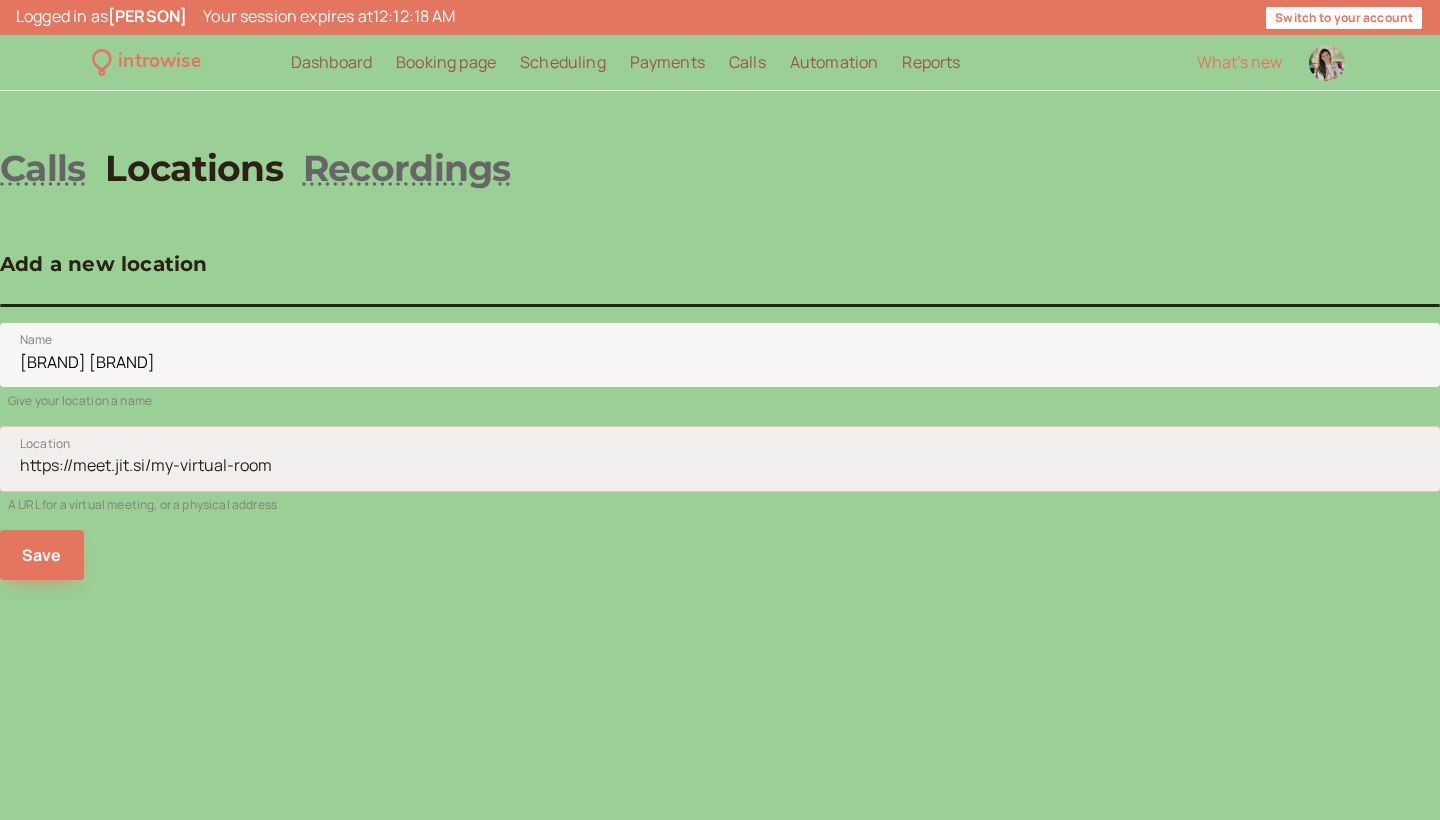 click on "Location" at bounding box center (720, 459) 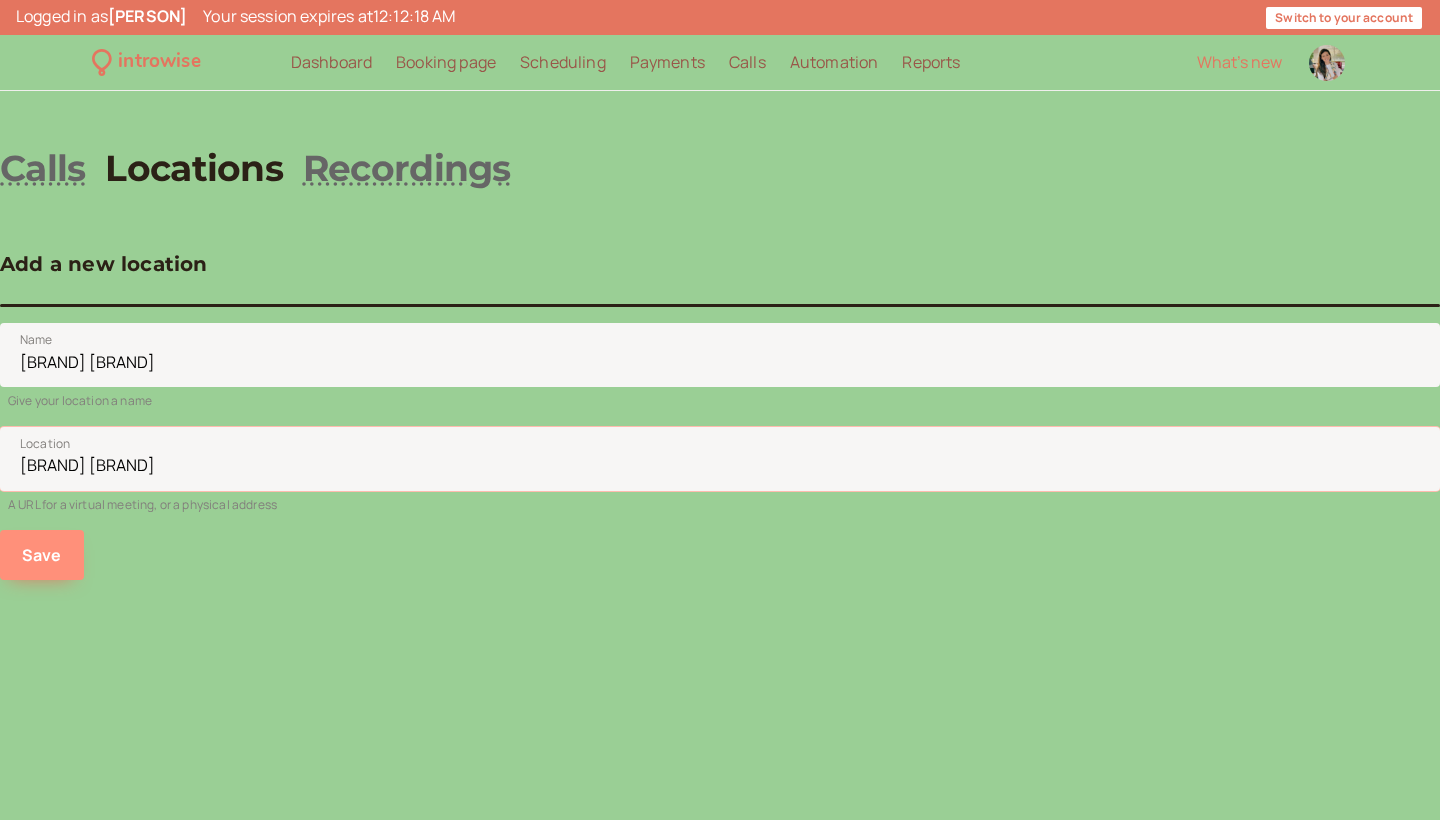 type on "[BRAND] [BRAND]" 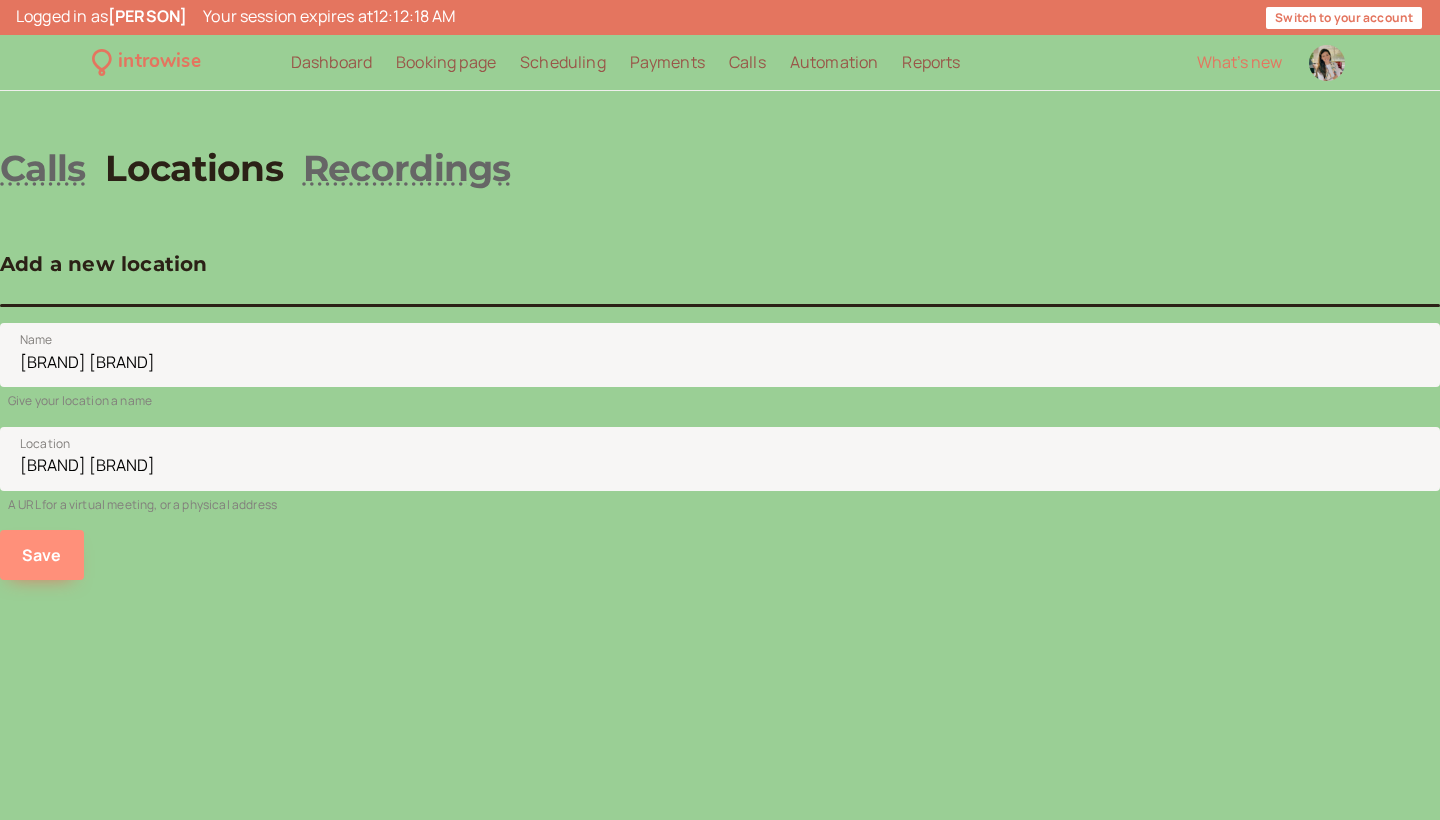 click on "Save" at bounding box center (42, 555) 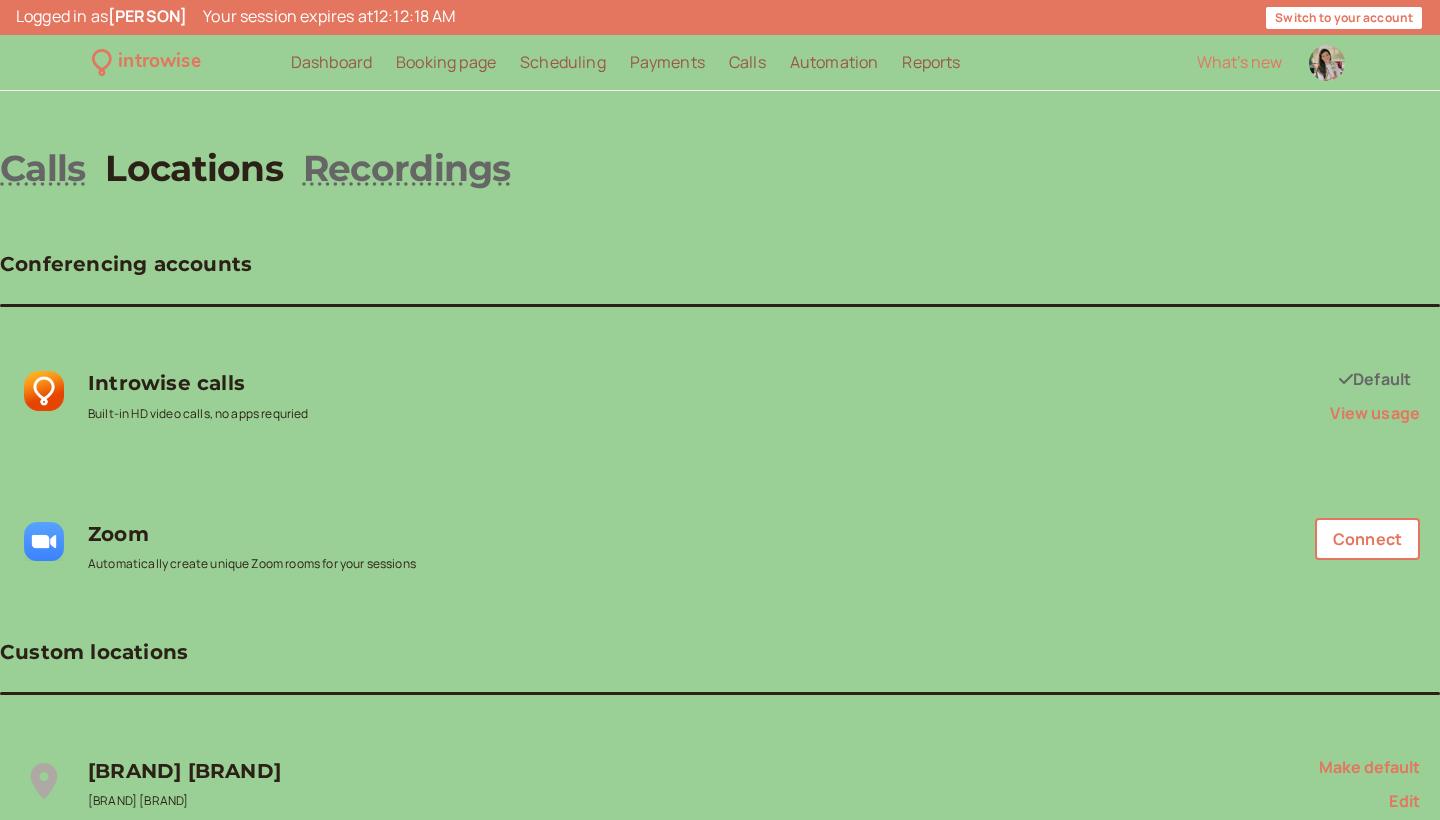 click on "Scheduling" at bounding box center [563, 62] 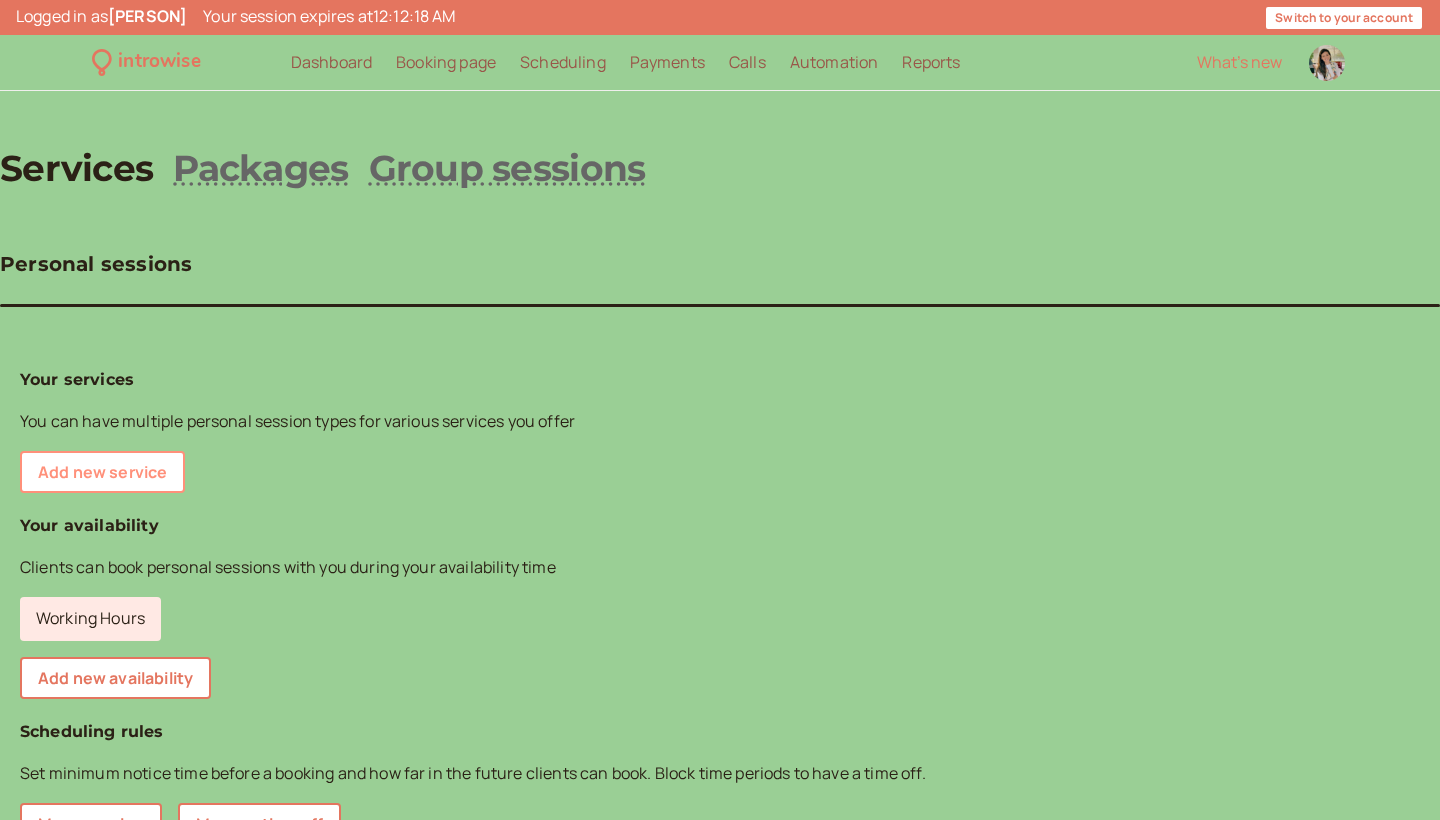 click on "Add new service" at bounding box center (102, 472) 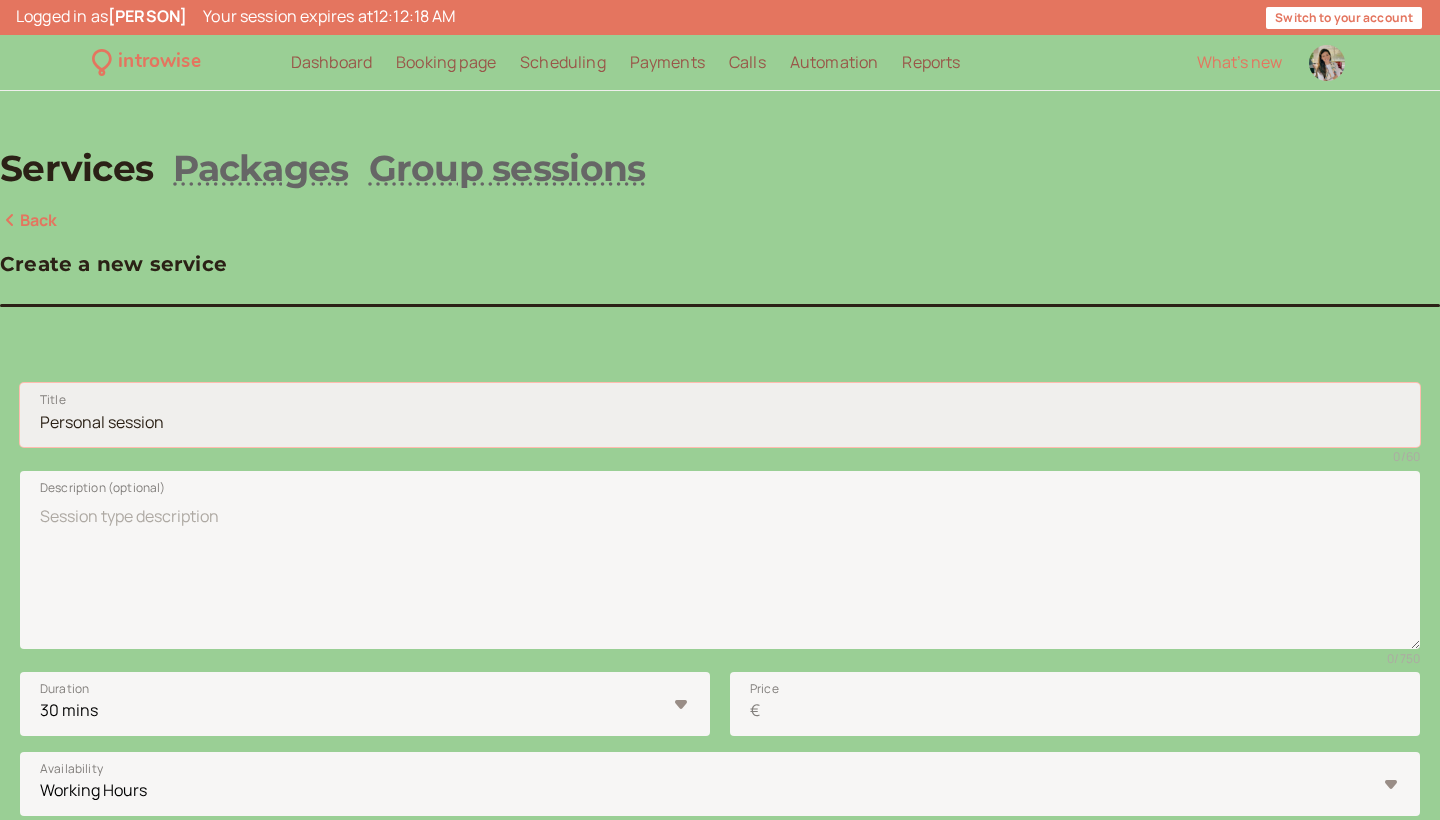 click on "Title" at bounding box center (720, 415) 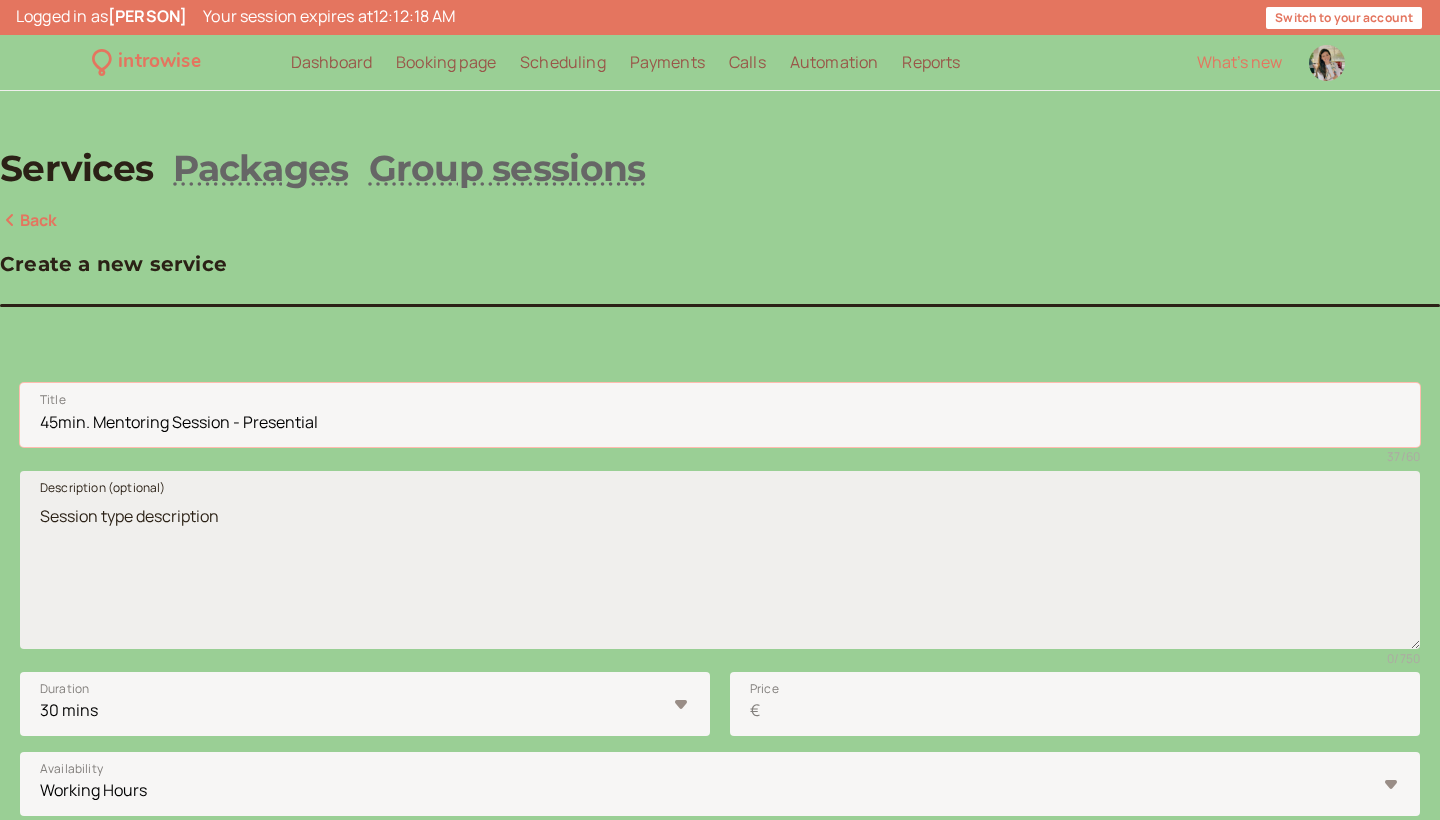type on "45min. Mentoring Session - Presential" 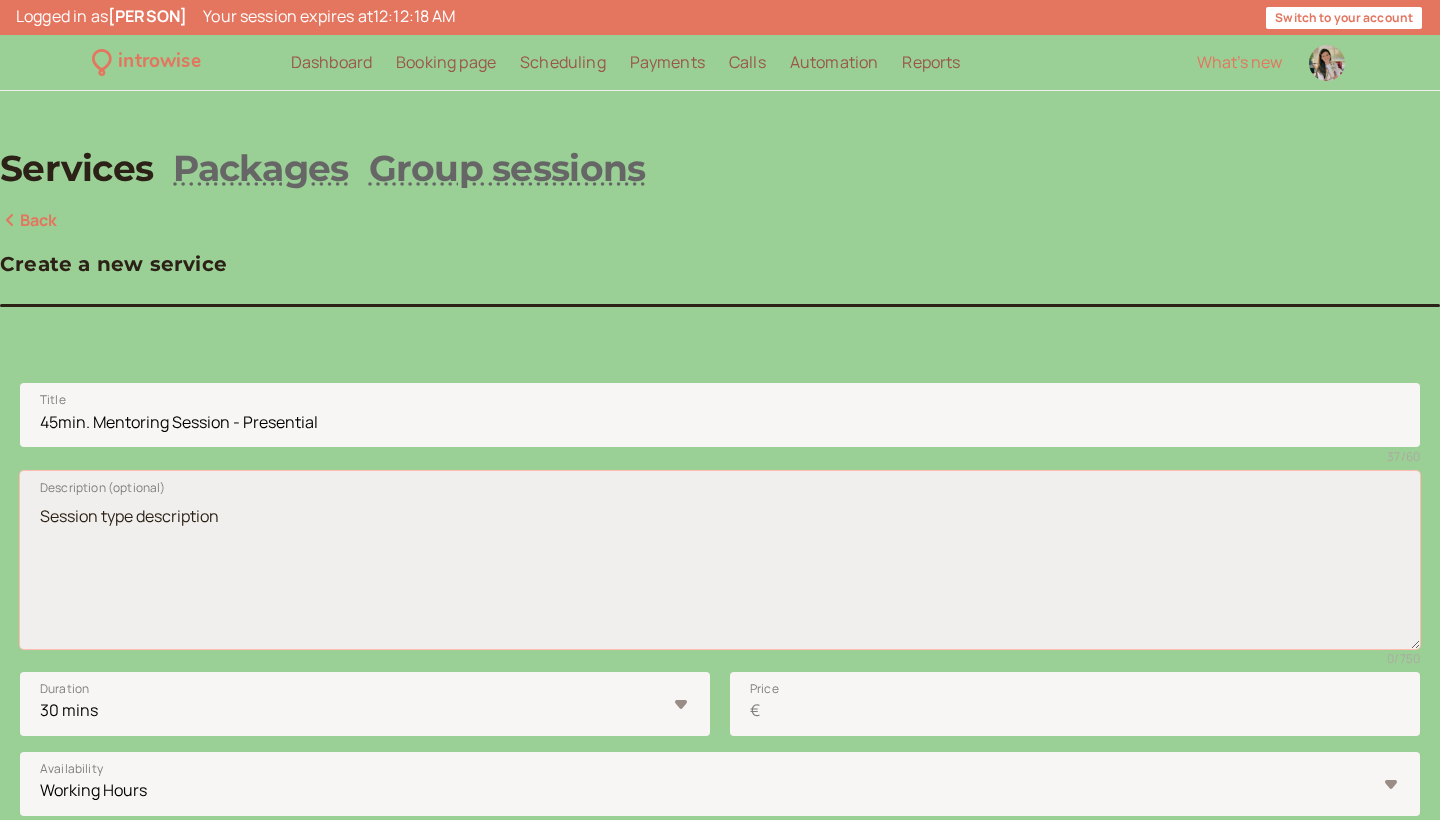 click on "Description (optional)" at bounding box center [720, 560] 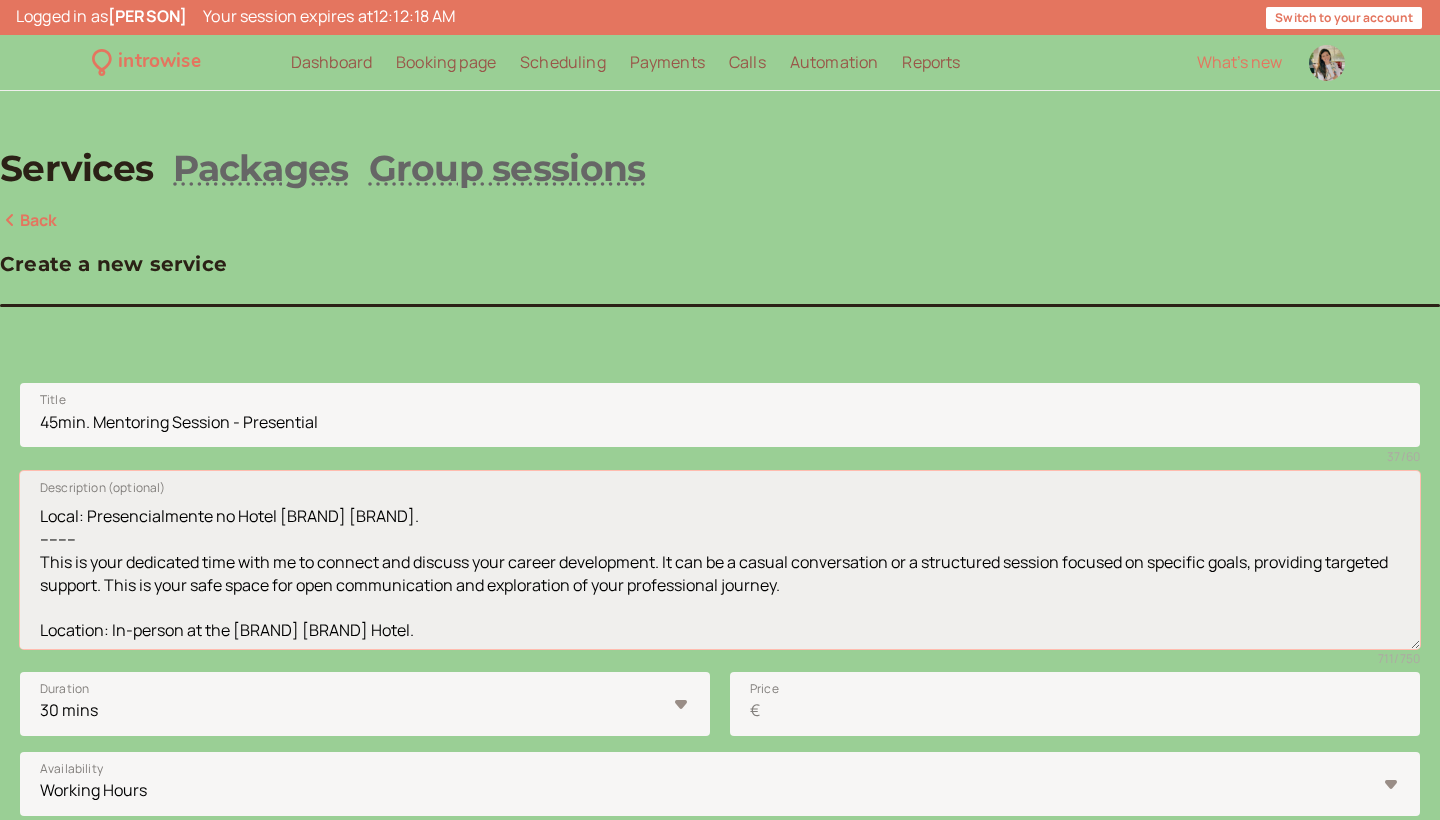 scroll, scrollTop: 193, scrollLeft: 0, axis: vertical 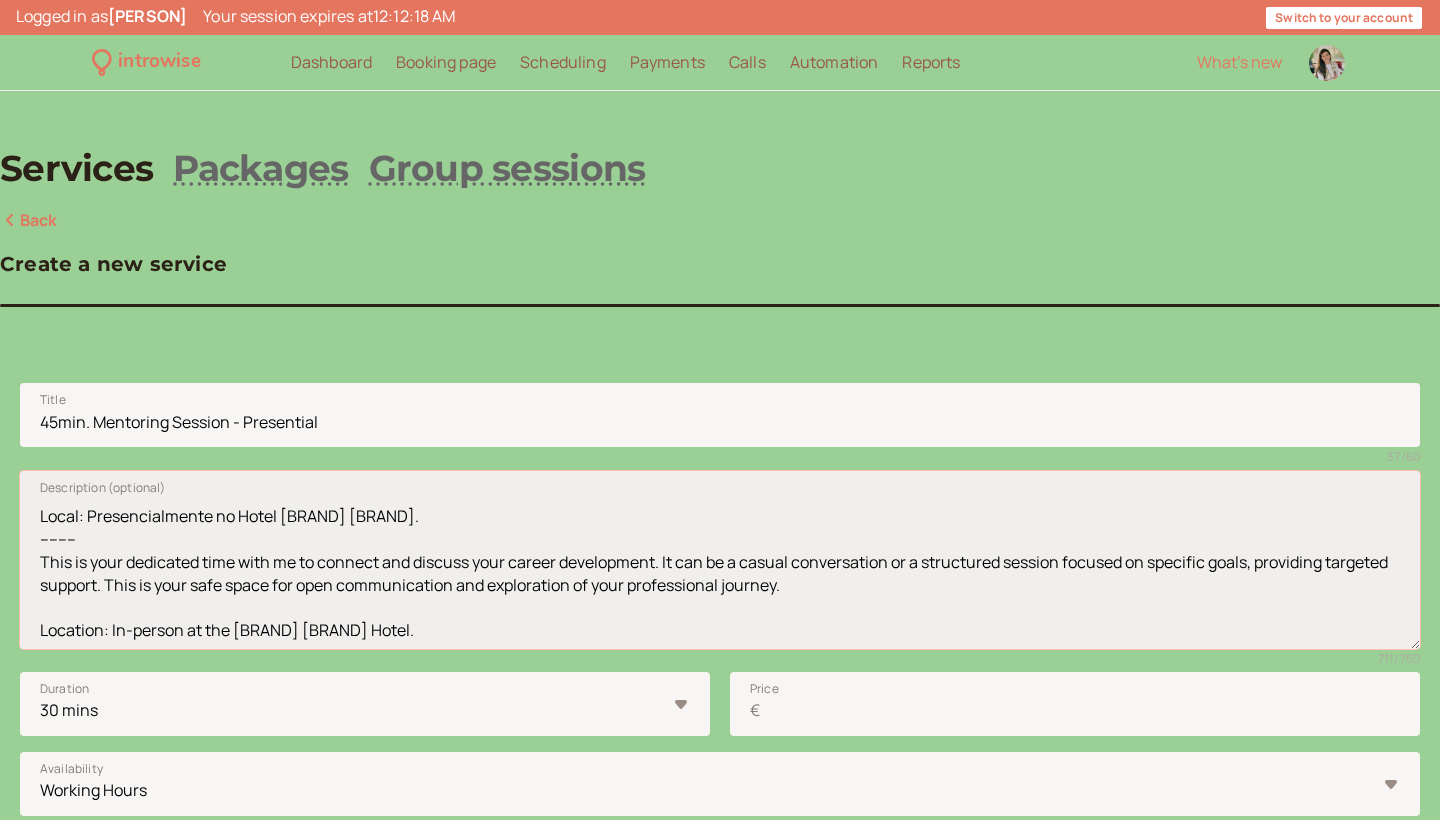 drag, startPoint x: 398, startPoint y: 633, endPoint x: 555, endPoint y: 632, distance: 157.00319 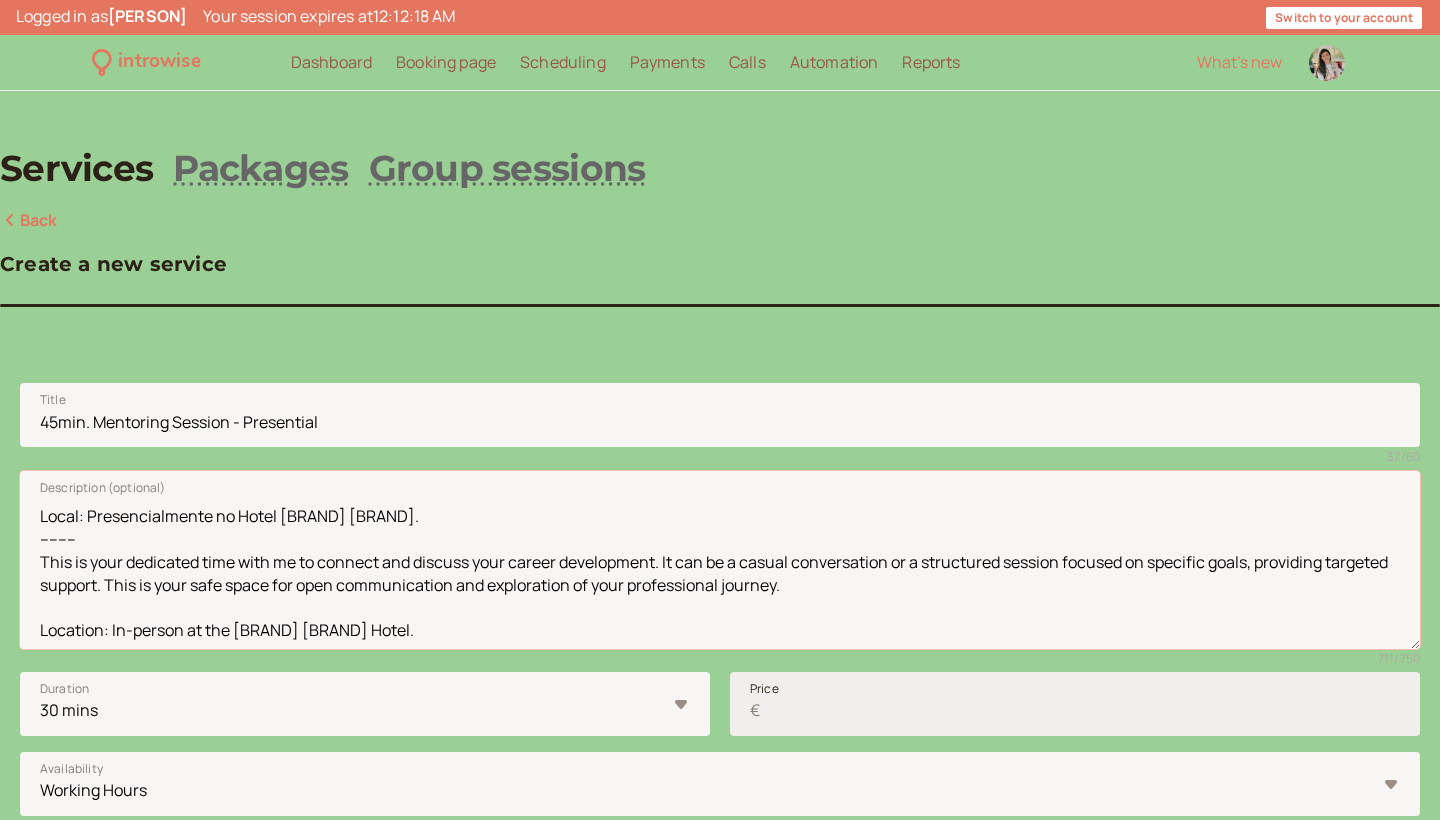 paste on "(Sessão de mentoring de 45min. - Presencial)
Momento dedicado para conexão e discussão do seu desenvolvimento profissional, seja através de uma conversa casual ou de uma sessão estruturada focada em objetivos específicos. Este é um espaço seguro para comunicação aberta e exploração do seu percurso profissional.
Local: Presencialmente no Hotel [BRAND] [BRAND].
--------
This is your dedicated time with me to connect and discuss your career development. It can be a casual conversation or a structured session focused on specific goals, providing targeted support. This is your safe space for open communication and exploration of your professional journey.
Location: In-person at the [BRAND] [BRAND] Hotel." 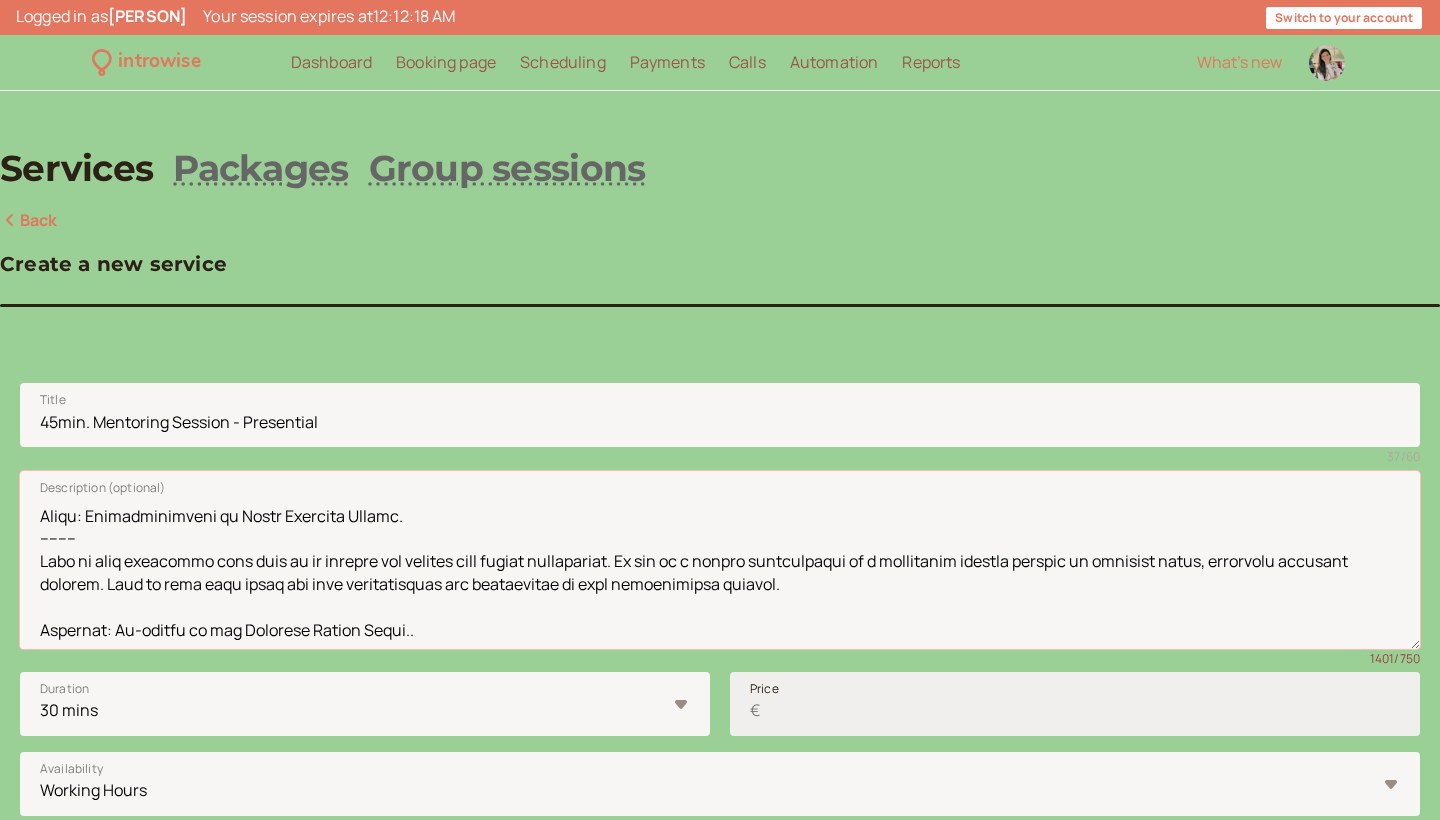 scroll, scrollTop: 501, scrollLeft: 0, axis: vertical 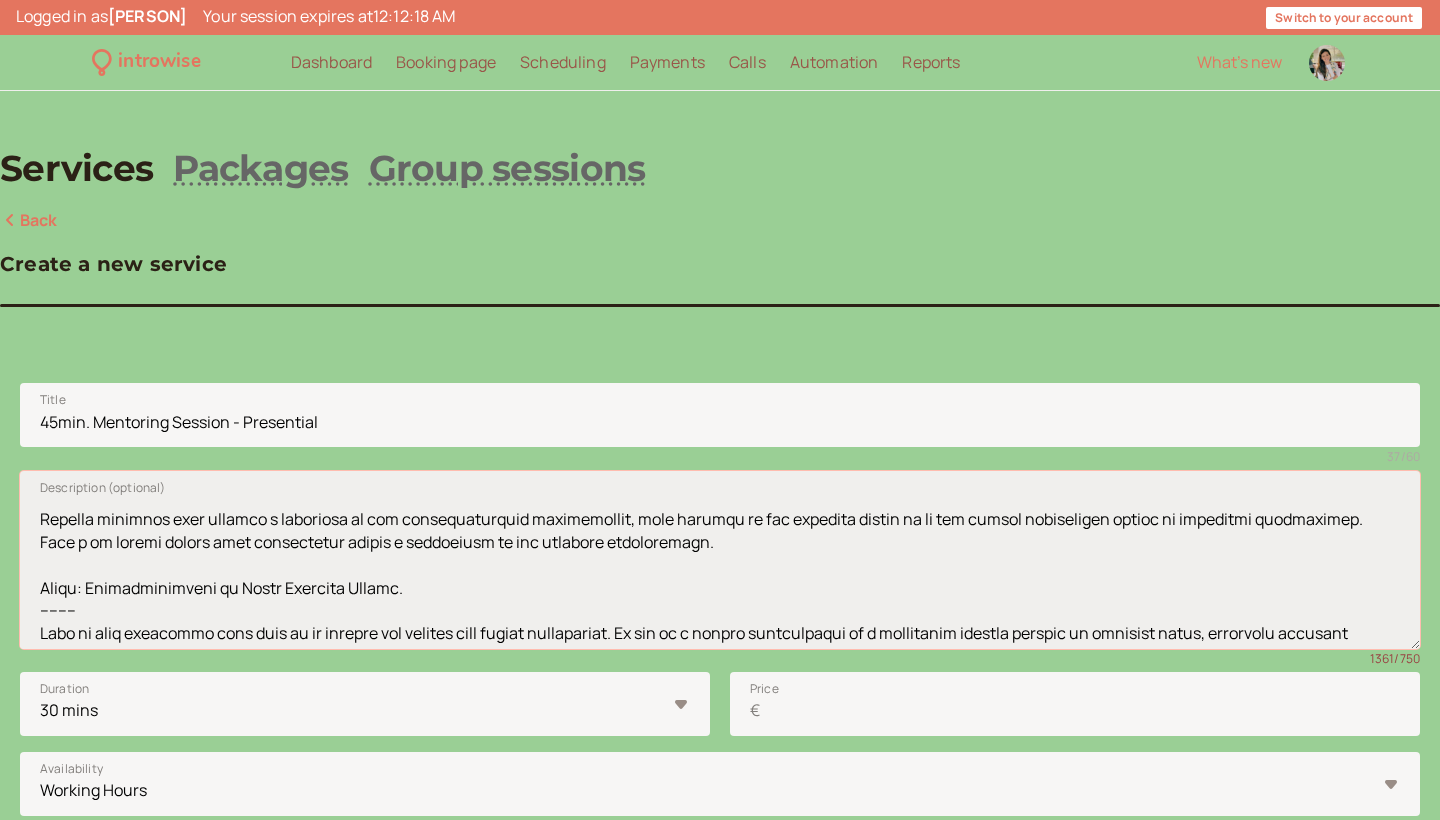 drag, startPoint x: 289, startPoint y: 632, endPoint x: 185, endPoint y: 598, distance: 109.41663 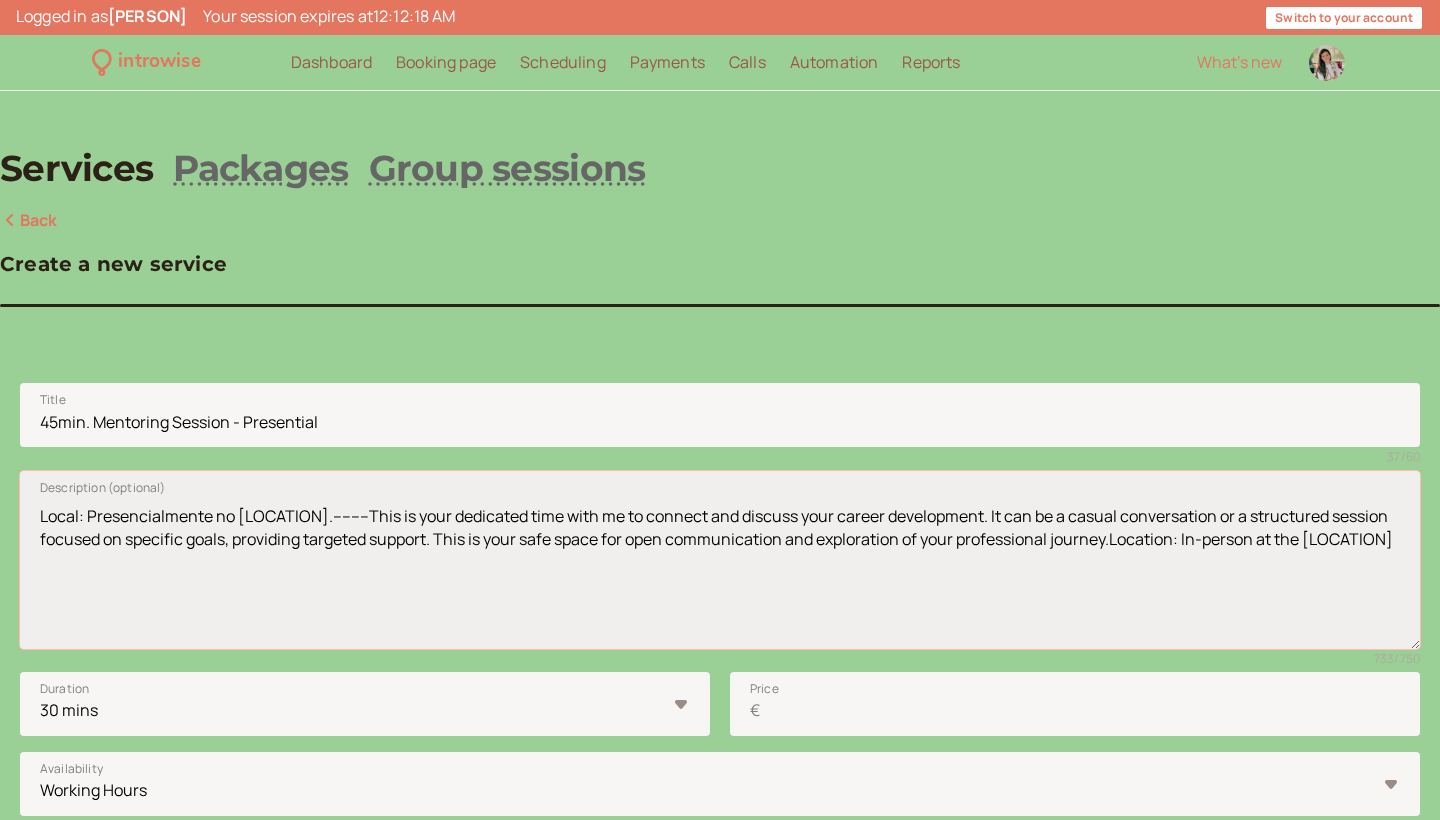 scroll, scrollTop: 193, scrollLeft: 0, axis: vertical 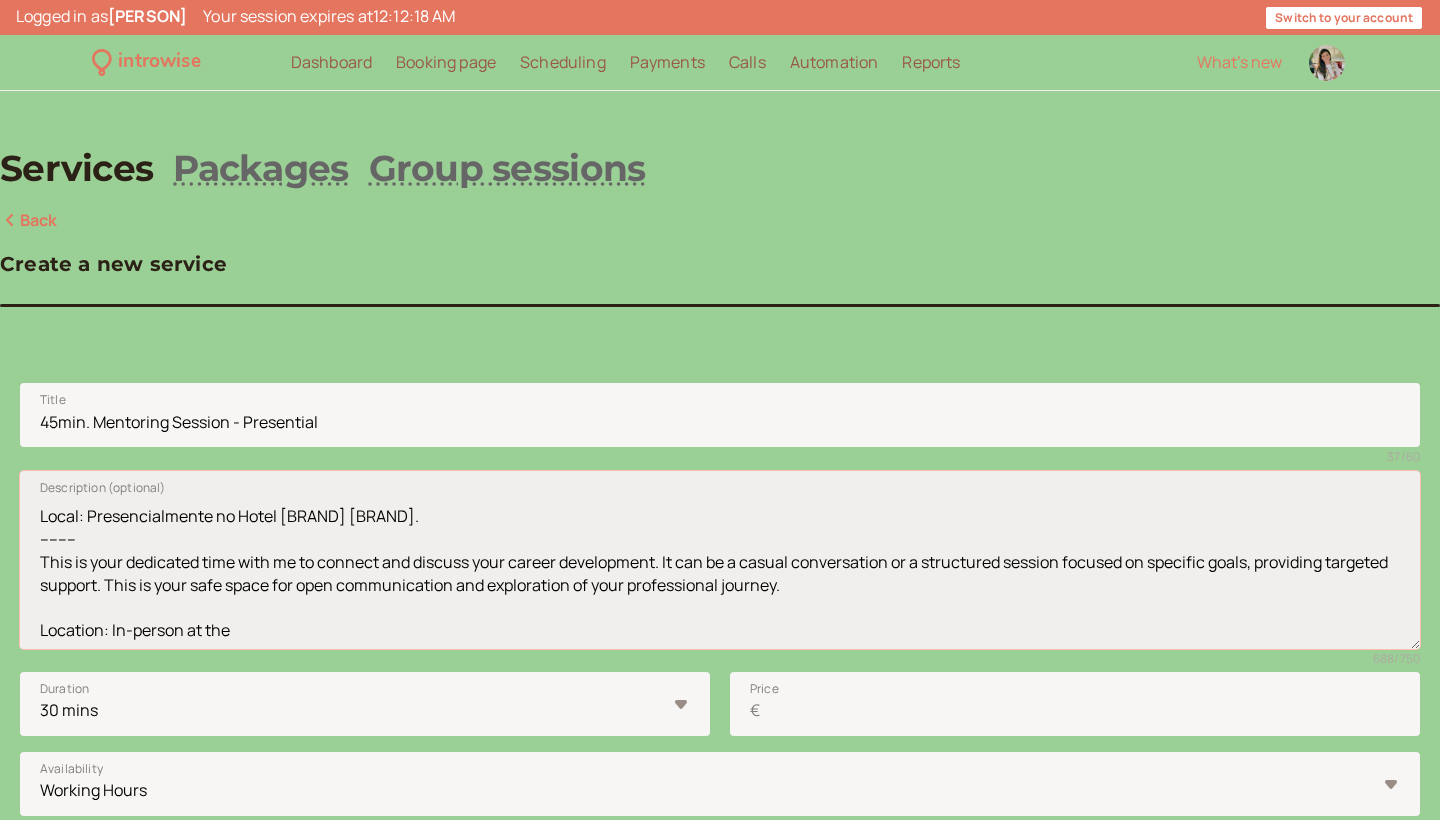 paste on "[BRAND] [BRAND]" 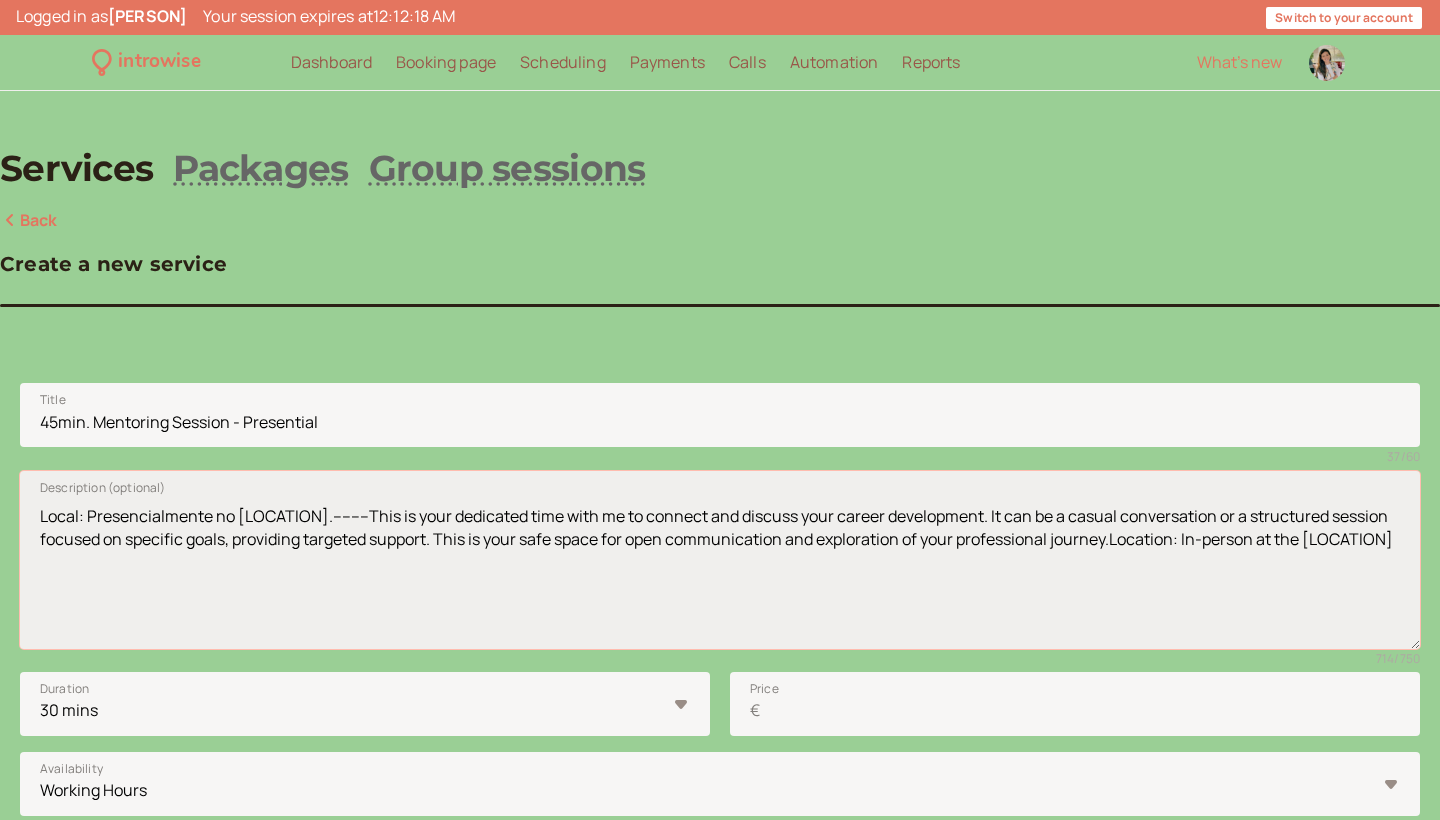 click on "Local: Presencialmente no [LOCATION].--------This is your dedicated time with me to connect and discuss your career development. It can be a casual conversation or a structured session focused on specific goals, providing targeted support. This is your safe space for open communication and exploration of your professional journey.Location: In-person at the [LOCATION]" at bounding box center (720, 560) 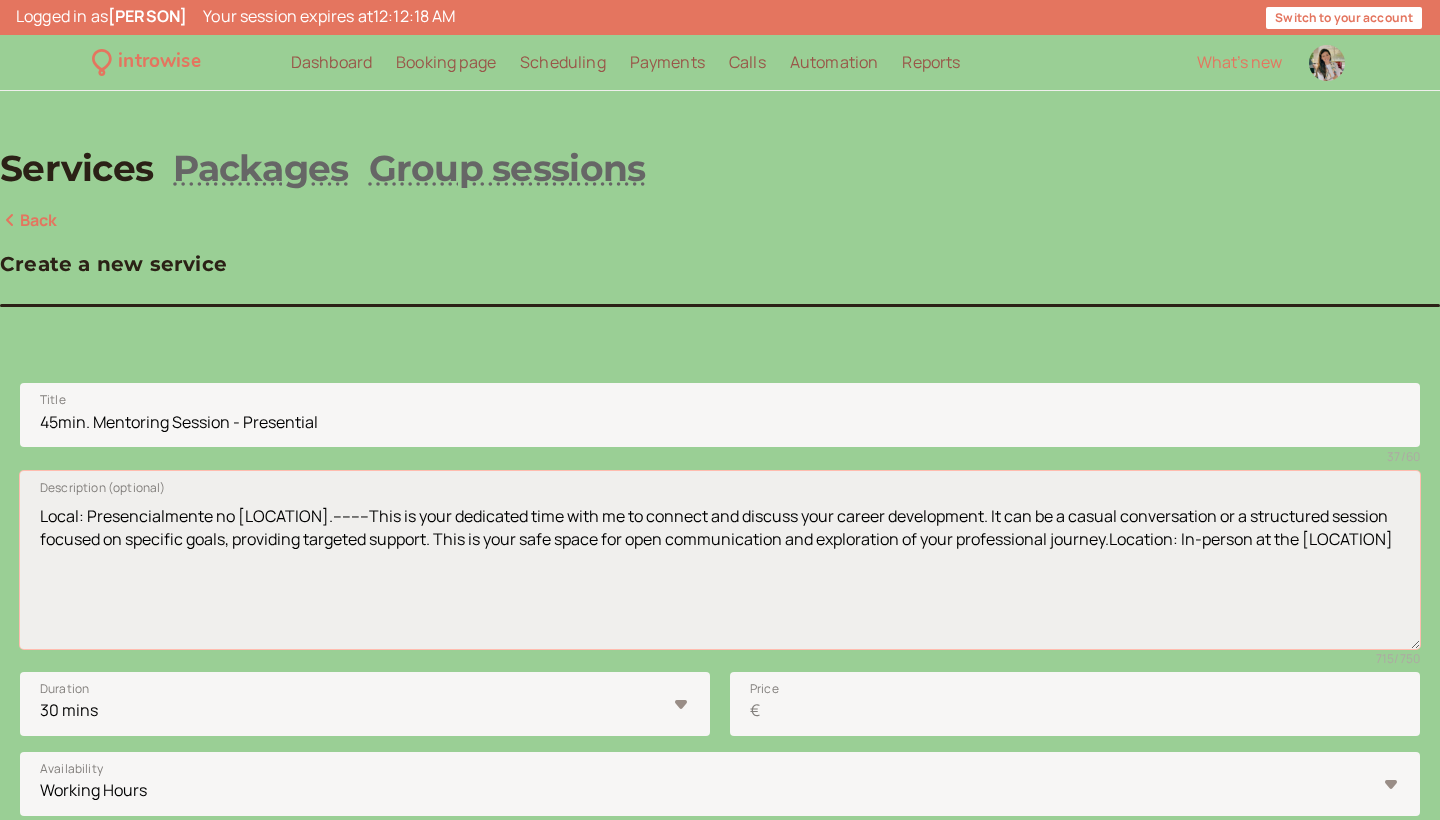 click on "(Sessão de mentoring de 45min. - Presencial)
Momento dedicado para conexão e discussão do seu desenvolvimento profissional, seja através de uma conversa casual ou de uma sessão estruturada focada em objetivos específicos. Este é um espaço seguro para comunicação aberta e exploração do seu percurso profissional.
Local: Presencialmente no Hotel Sheraton Lisboa.
--------
This is your dedicated time with me to connect and discuss your career development. It can be a casual conversation or a structured session focused on specific goals, providing targeted support. This is your safe space for open communication and exploration of your professional journey.
Location: In-person at the Sheraton Hotel Porto & Spa" at bounding box center [720, 560] 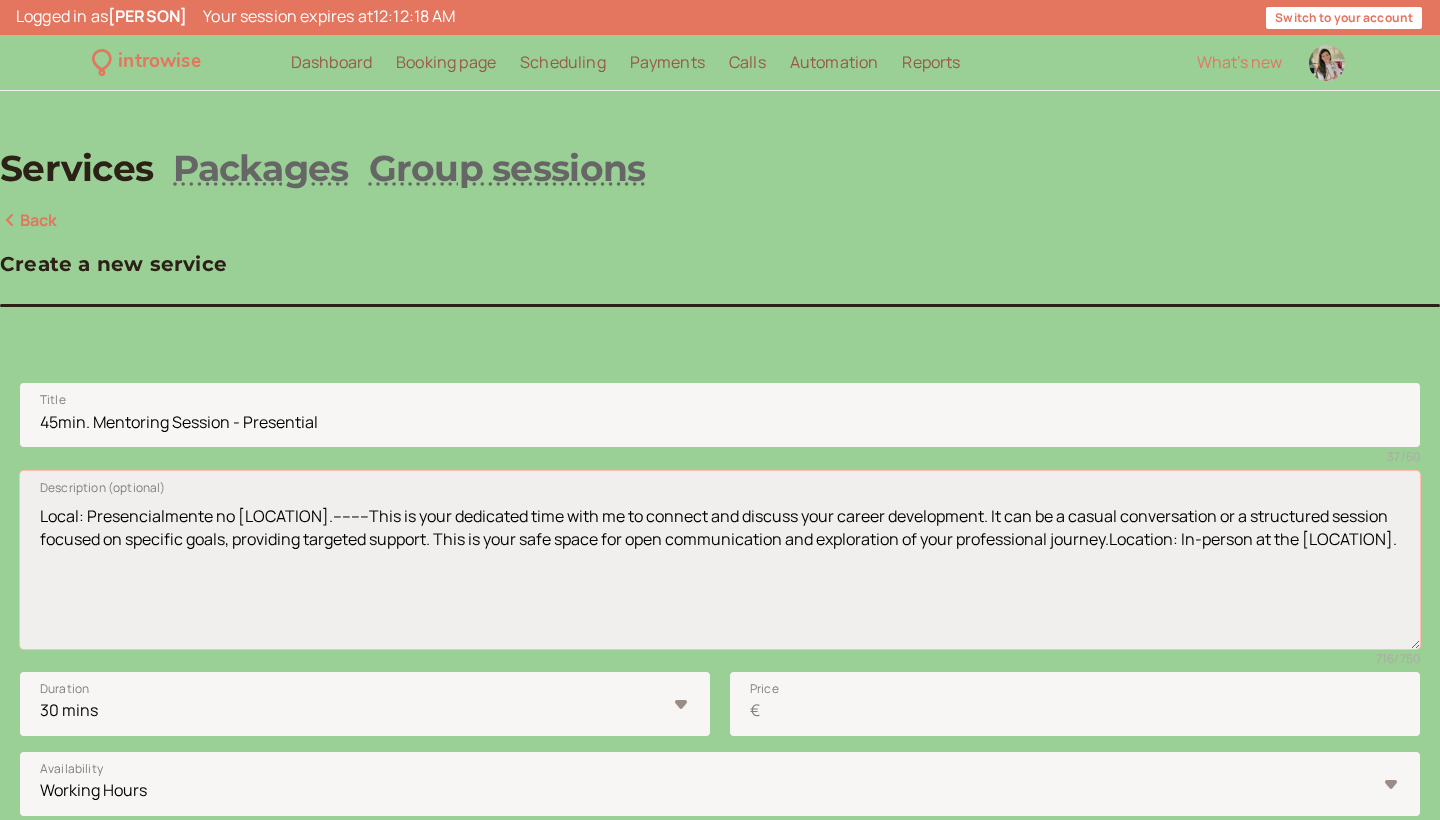 scroll, scrollTop: 121, scrollLeft: 0, axis: vertical 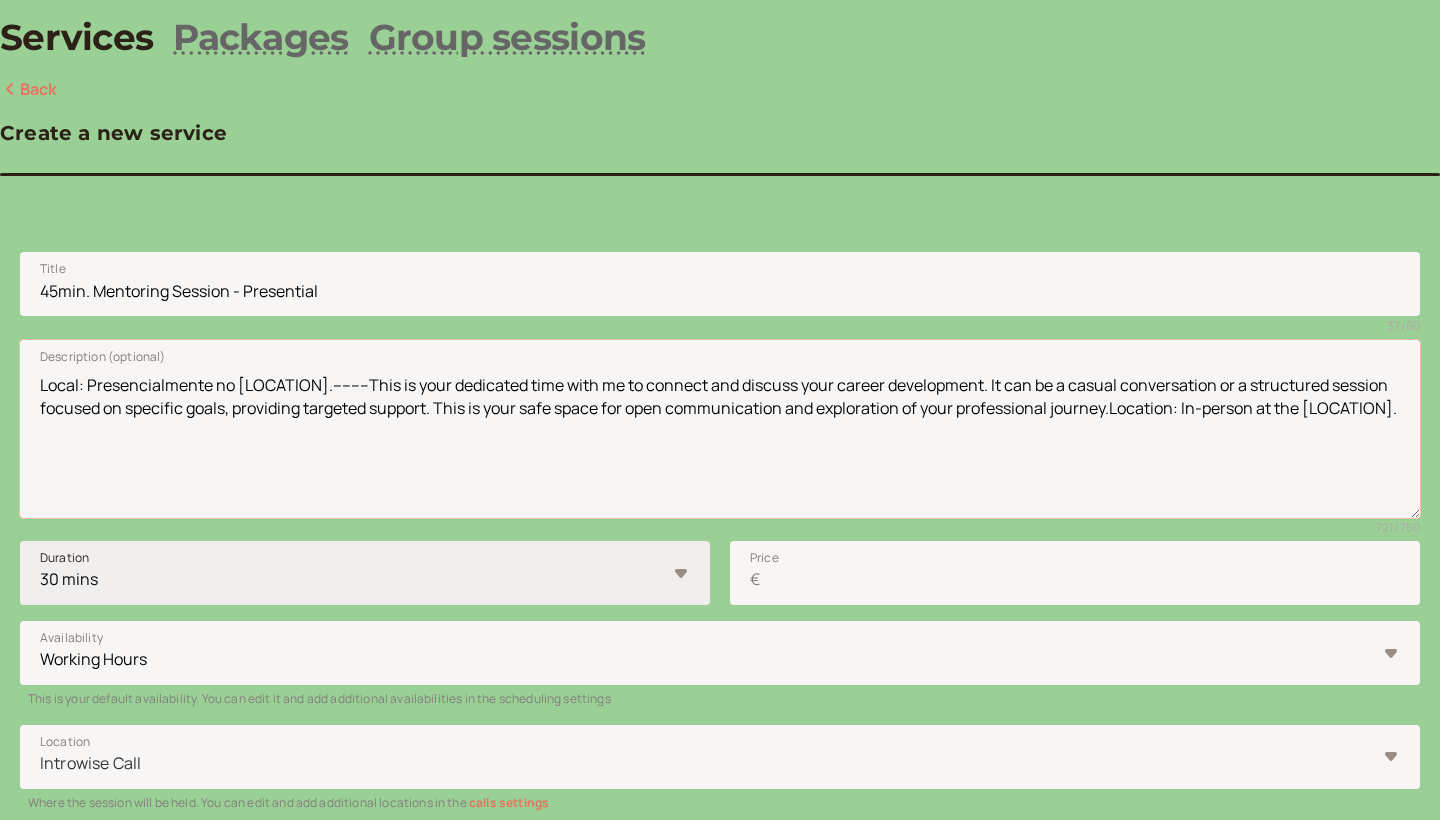 type on "(Sessão de mentoring de 45min. - Presencial)
Momento dedicado para conexão e discussão do seu desenvolvimento profissional, seja através de uma conversa casual ou de uma sessão estruturada focada em objetivos específicos. Este é um espaço seguro para comunicação aberta e exploração do seu percurso profissional.
Local: Presencialmente no Sheraton Hotel Porto & Spa.
--------
This is your dedicated time with me to connect and discuss your career development. It can be a casual conversation or a structured session focused on specific goals, providing targeted support. This is your safe space for open communication and exploration of your professional journey.
Location: In-person at the Sheraton Hotel Porto & Spa." 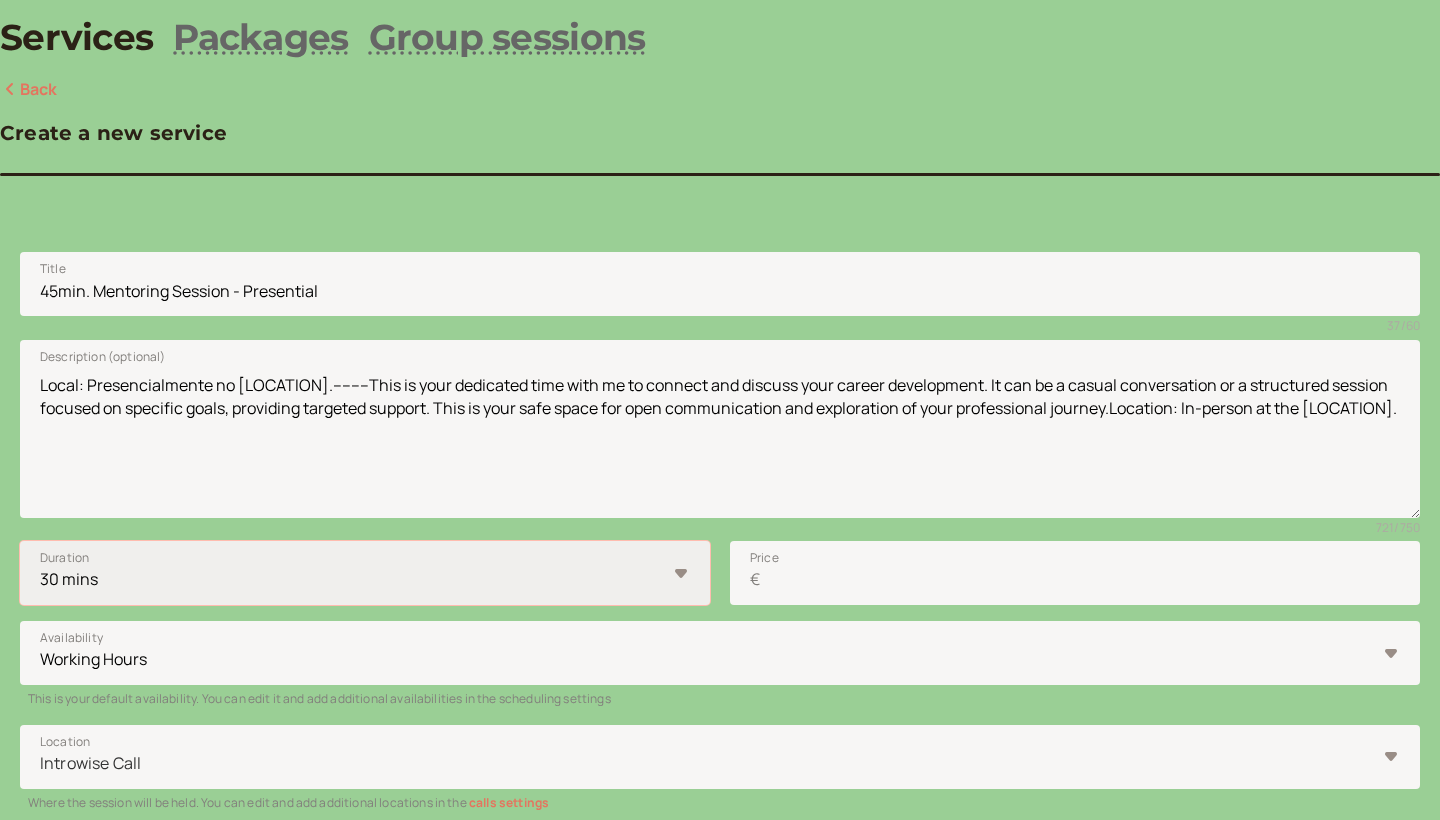 select on "45" 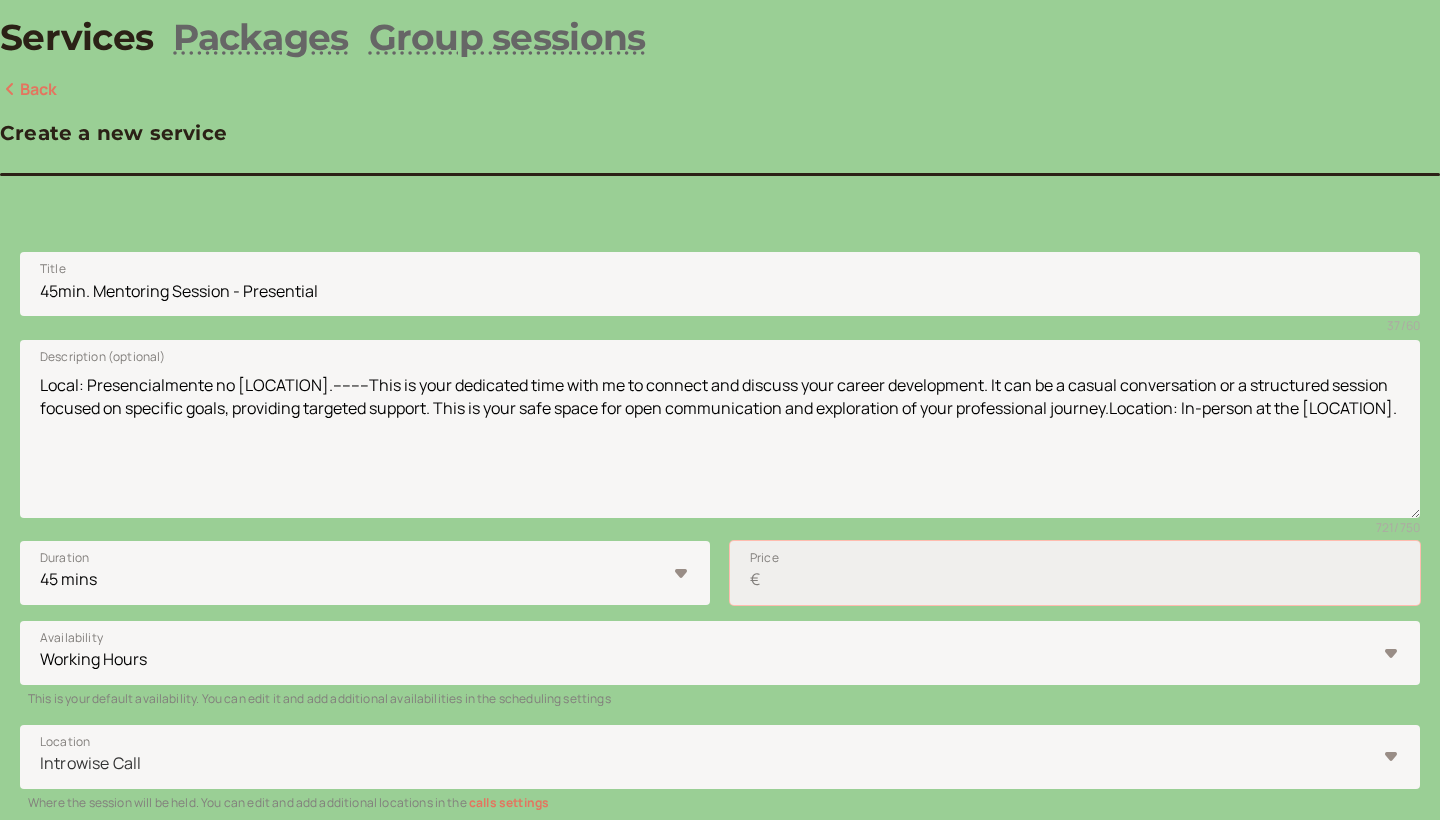click on "Price €" at bounding box center [1075, 573] 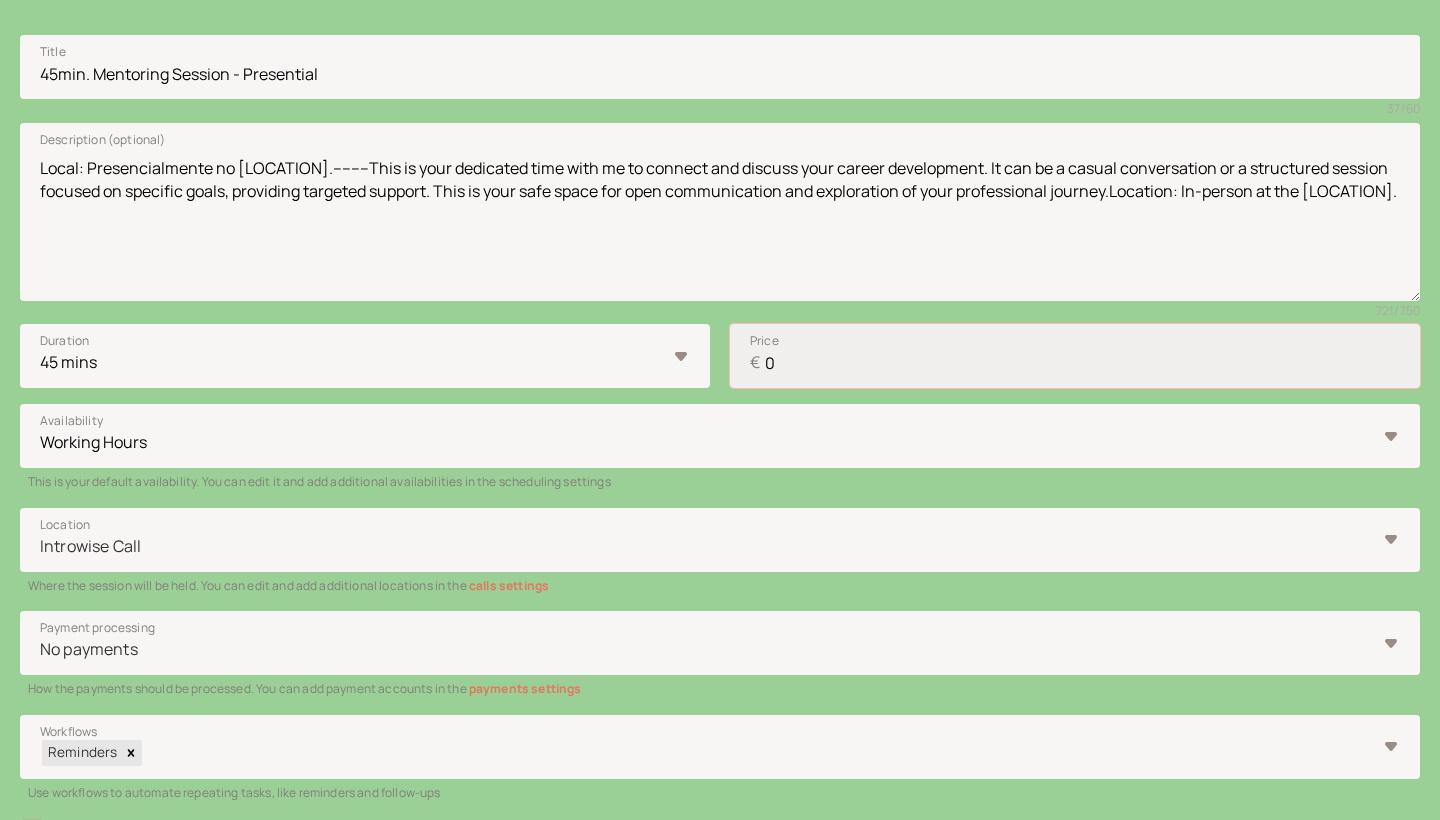 scroll, scrollTop: 360, scrollLeft: 0, axis: vertical 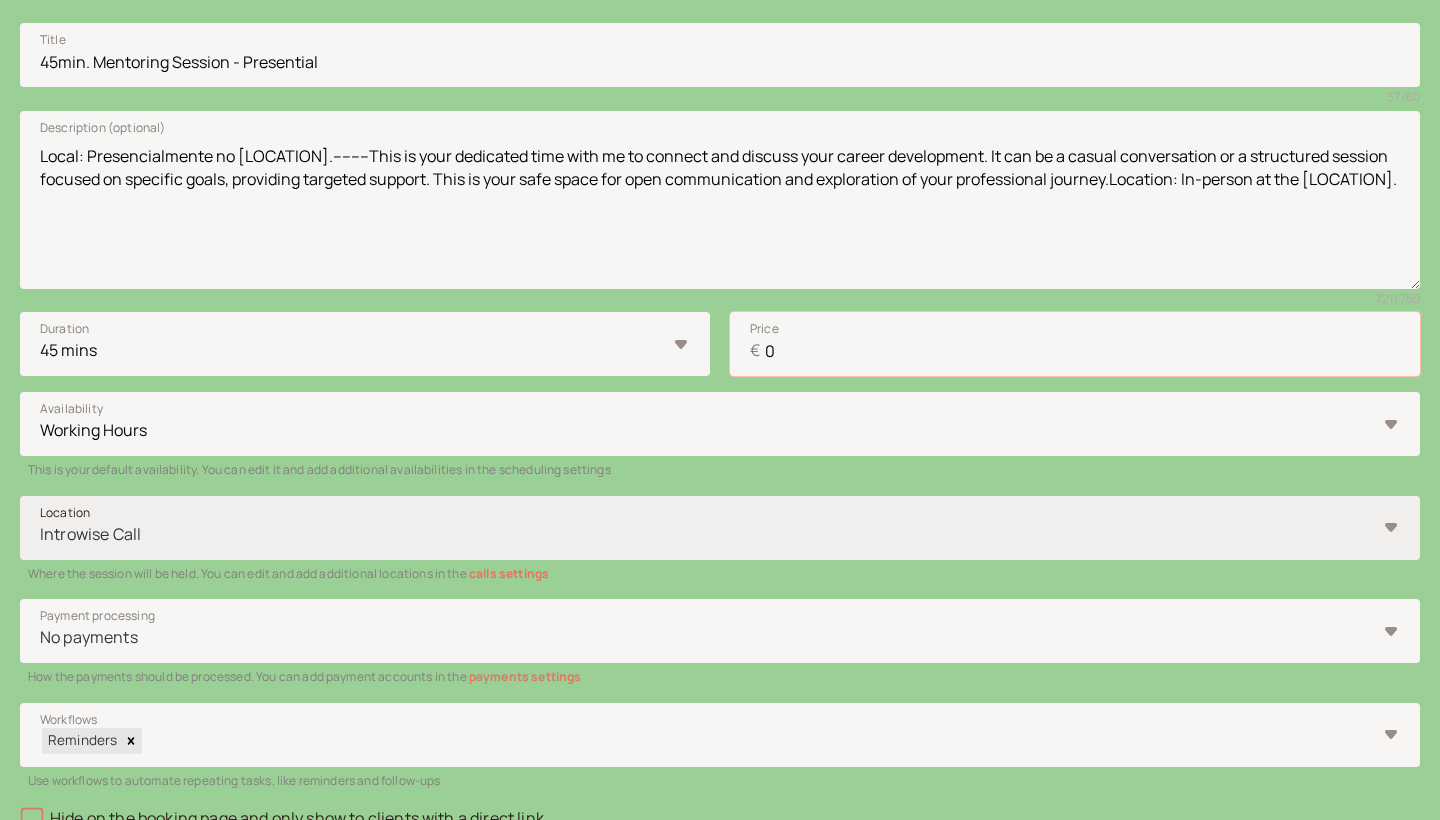 type on "0" 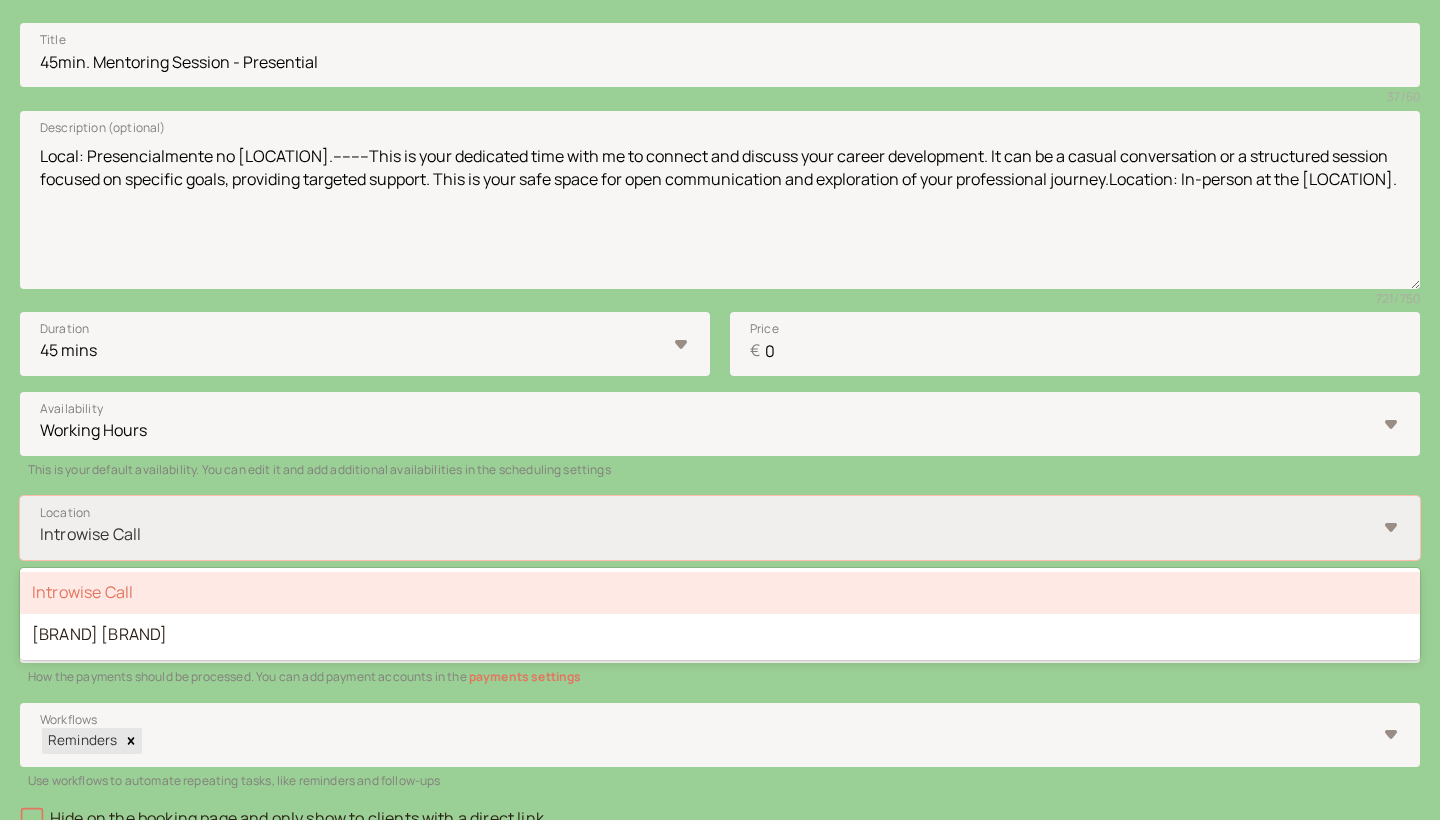 click at bounding box center [707, 534] 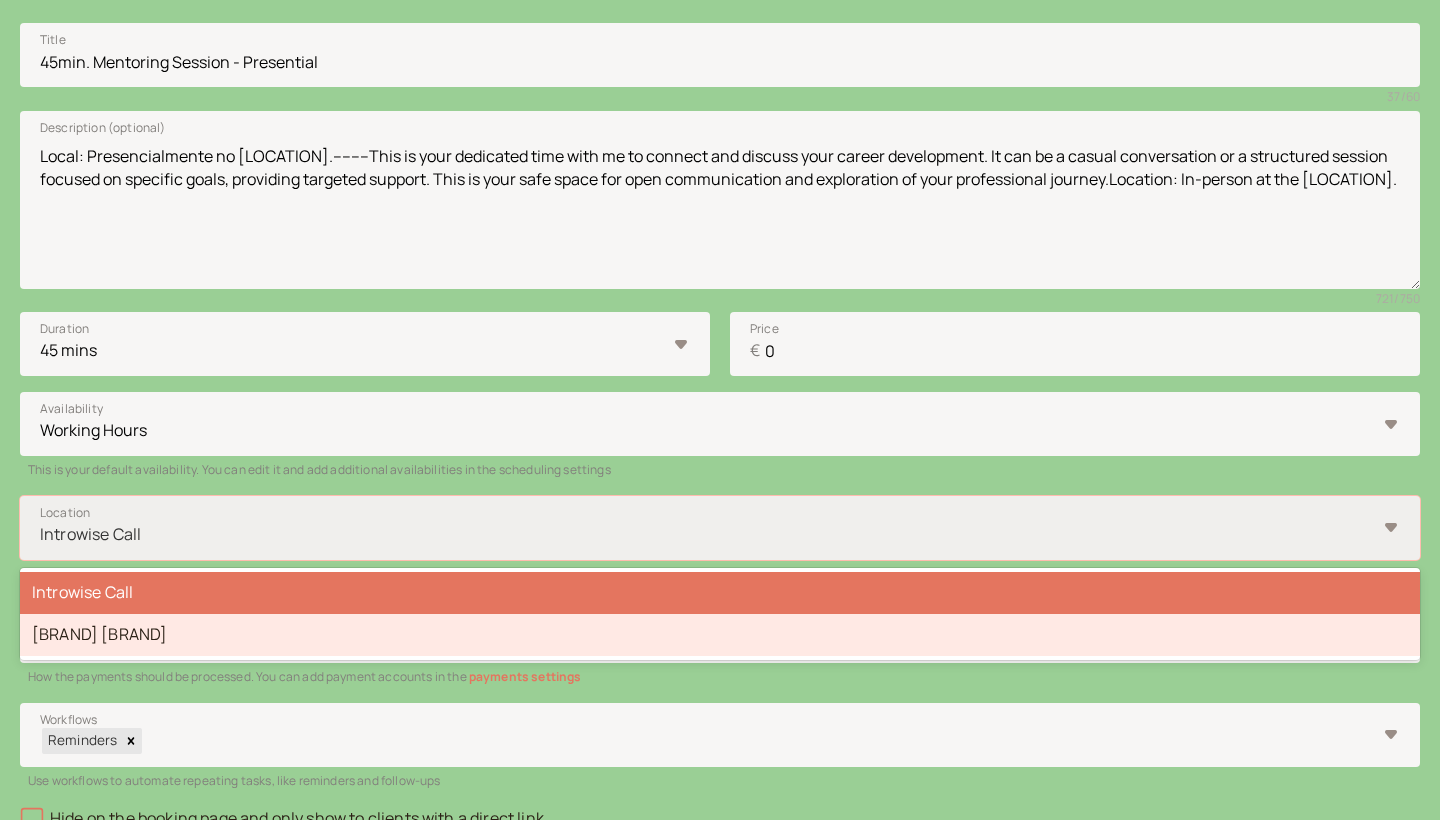 click on "[BRAND] [LOCATION]" at bounding box center (720, 635) 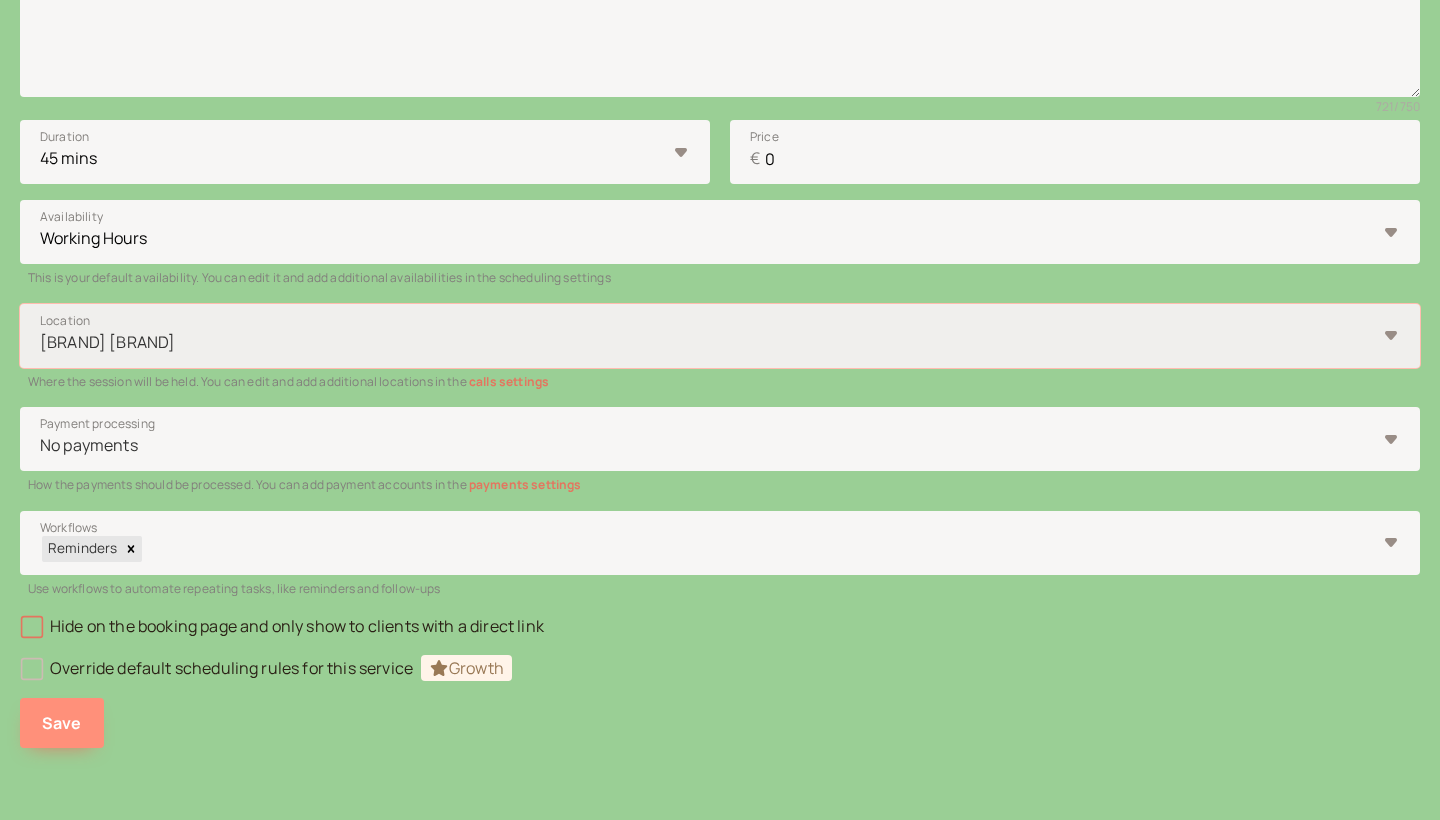 scroll, scrollTop: 551, scrollLeft: 0, axis: vertical 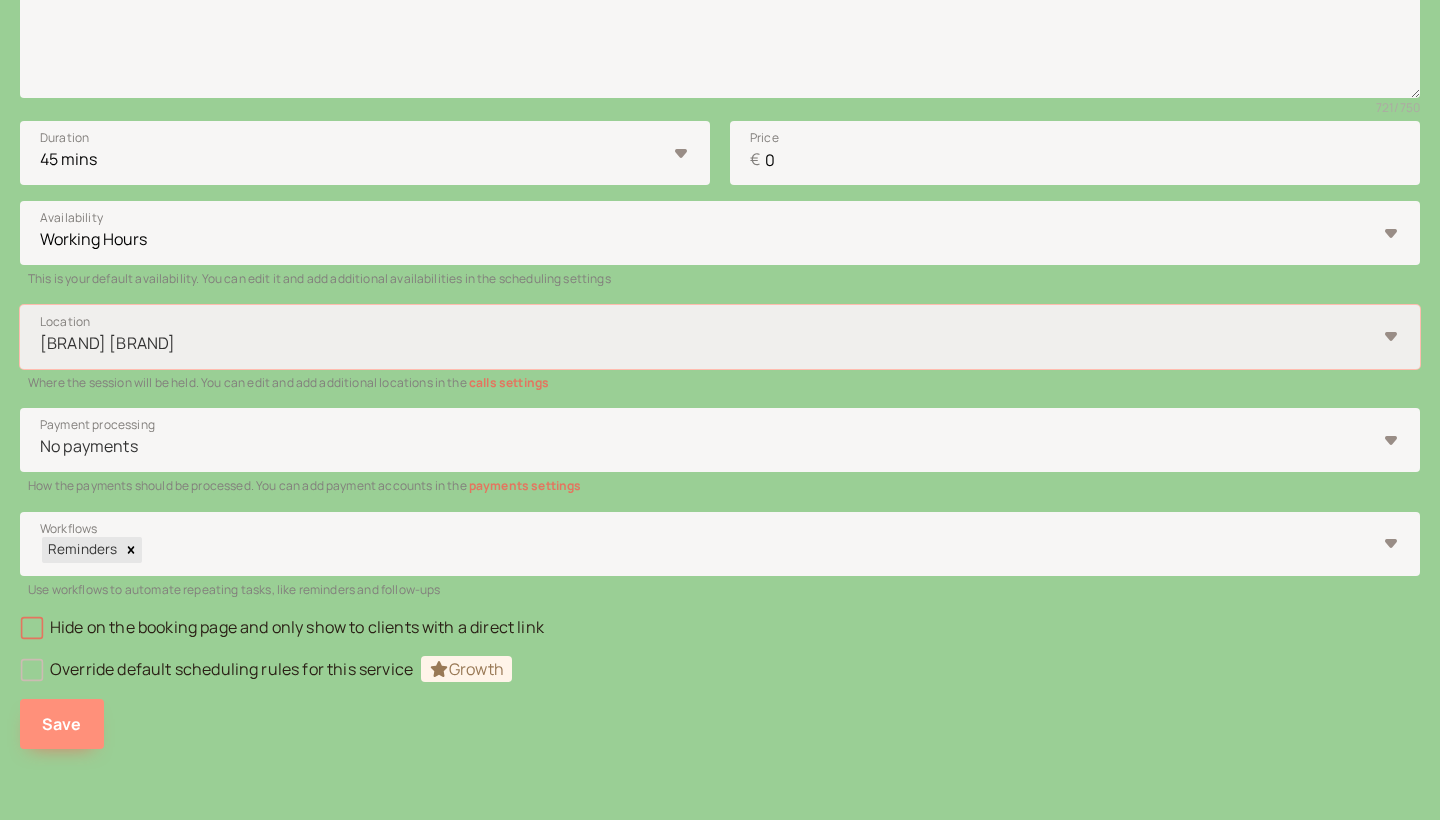 click on "Save" at bounding box center [62, 724] 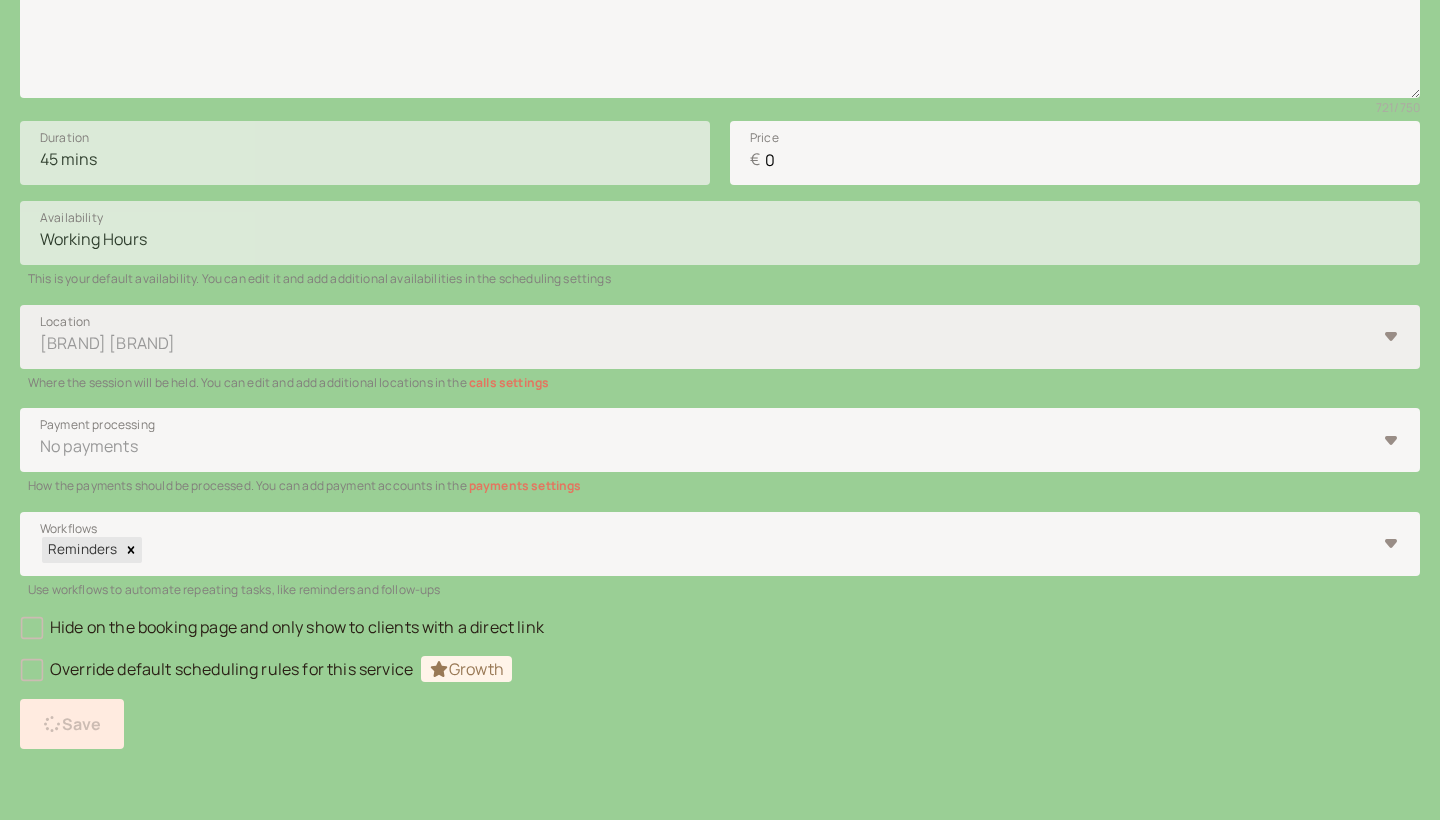 scroll, scrollTop: 35, scrollLeft: 0, axis: vertical 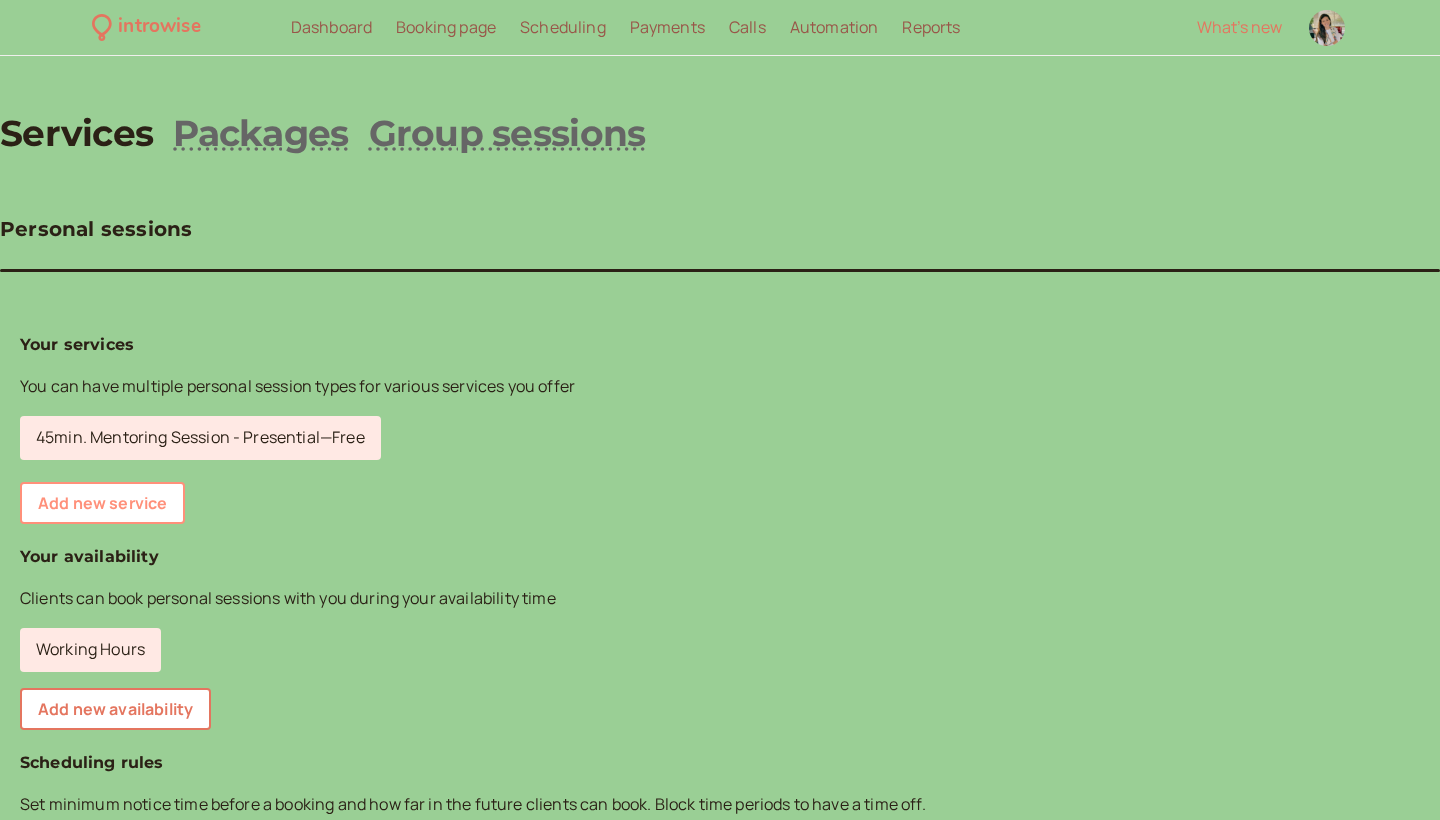 click on "Add new service" at bounding box center [102, 503] 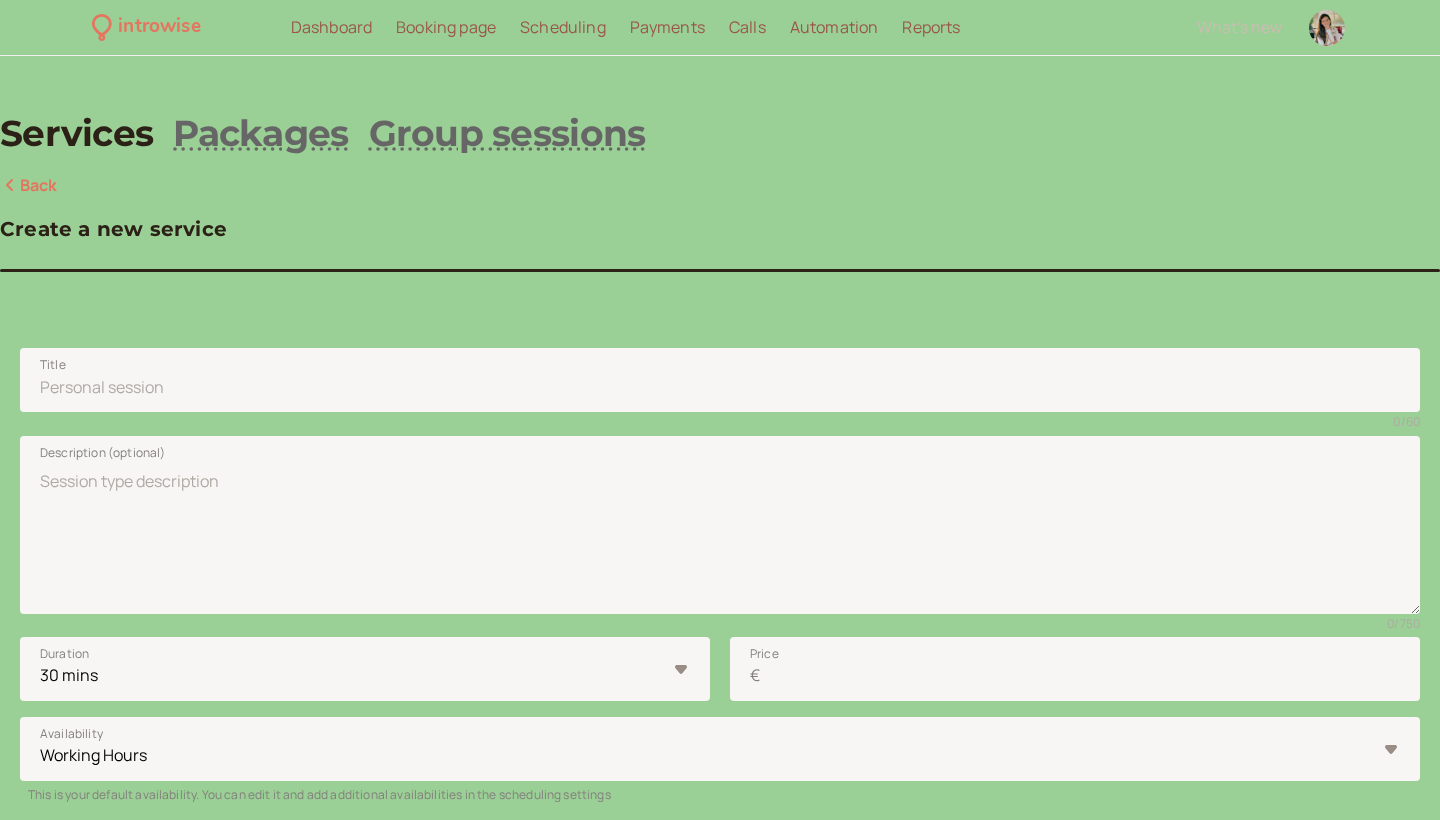 scroll, scrollTop: 0, scrollLeft: 0, axis: both 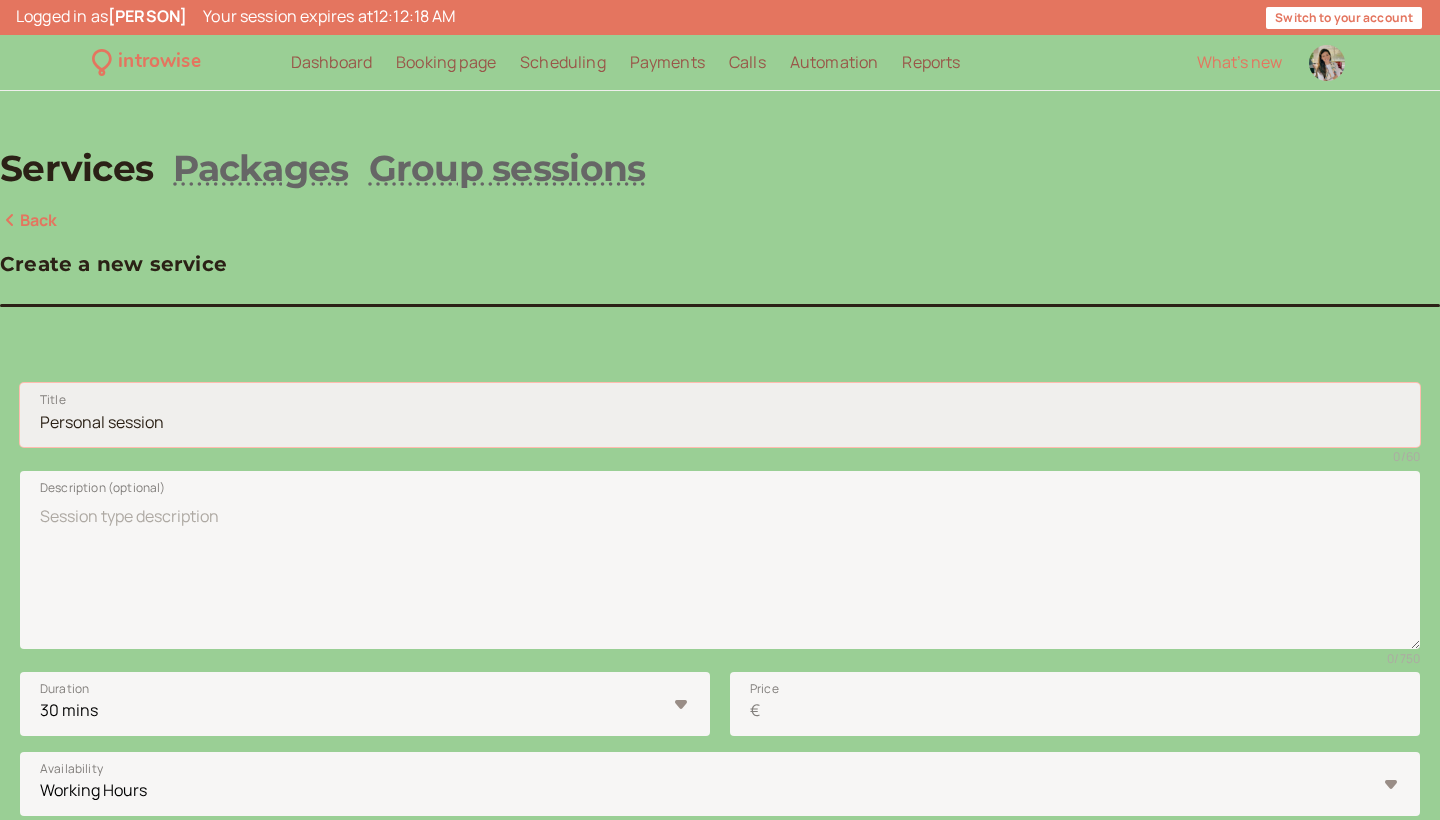click on "Title" at bounding box center (720, 415) 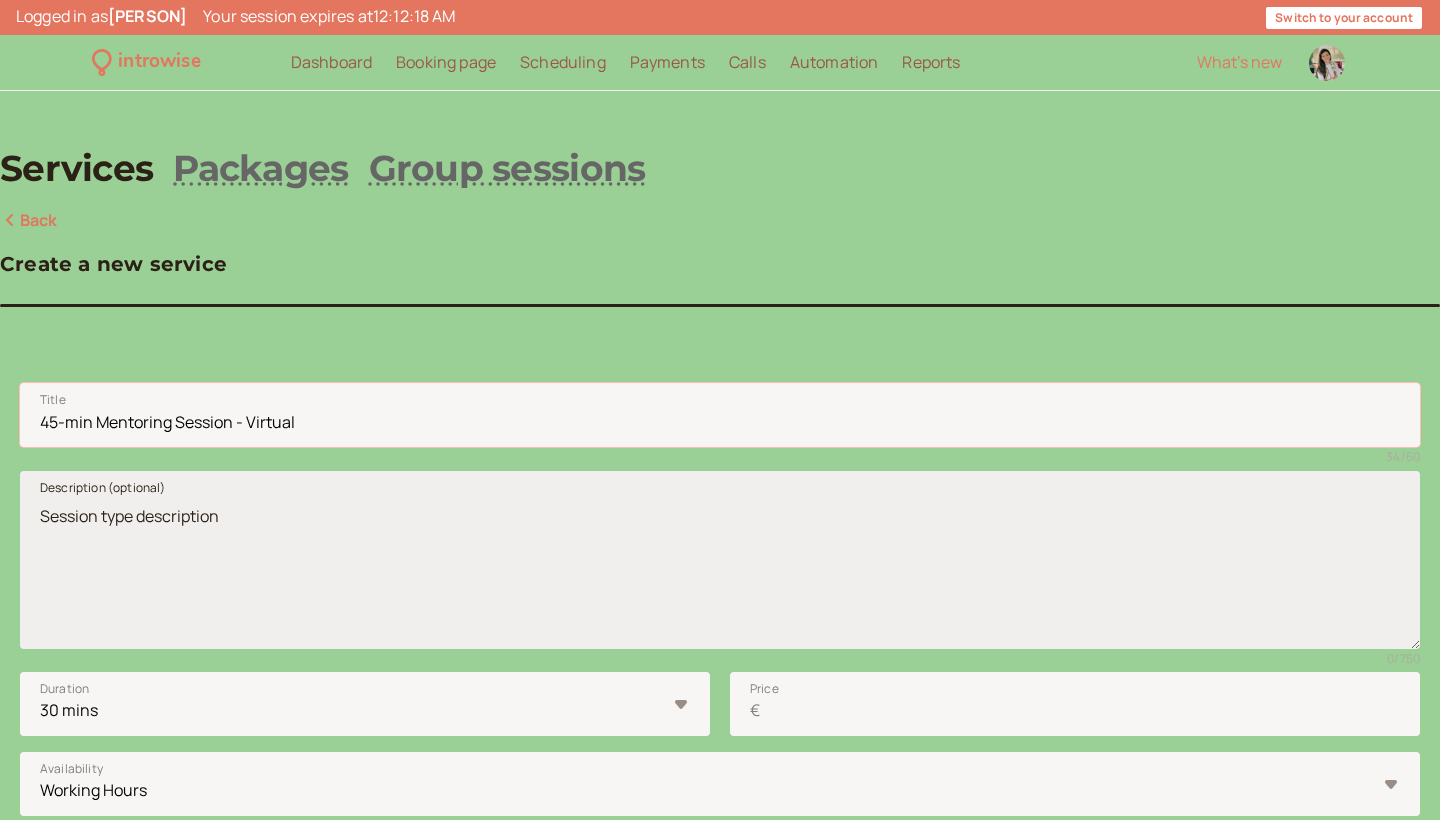type on "45-min Mentoring Session - Virtual" 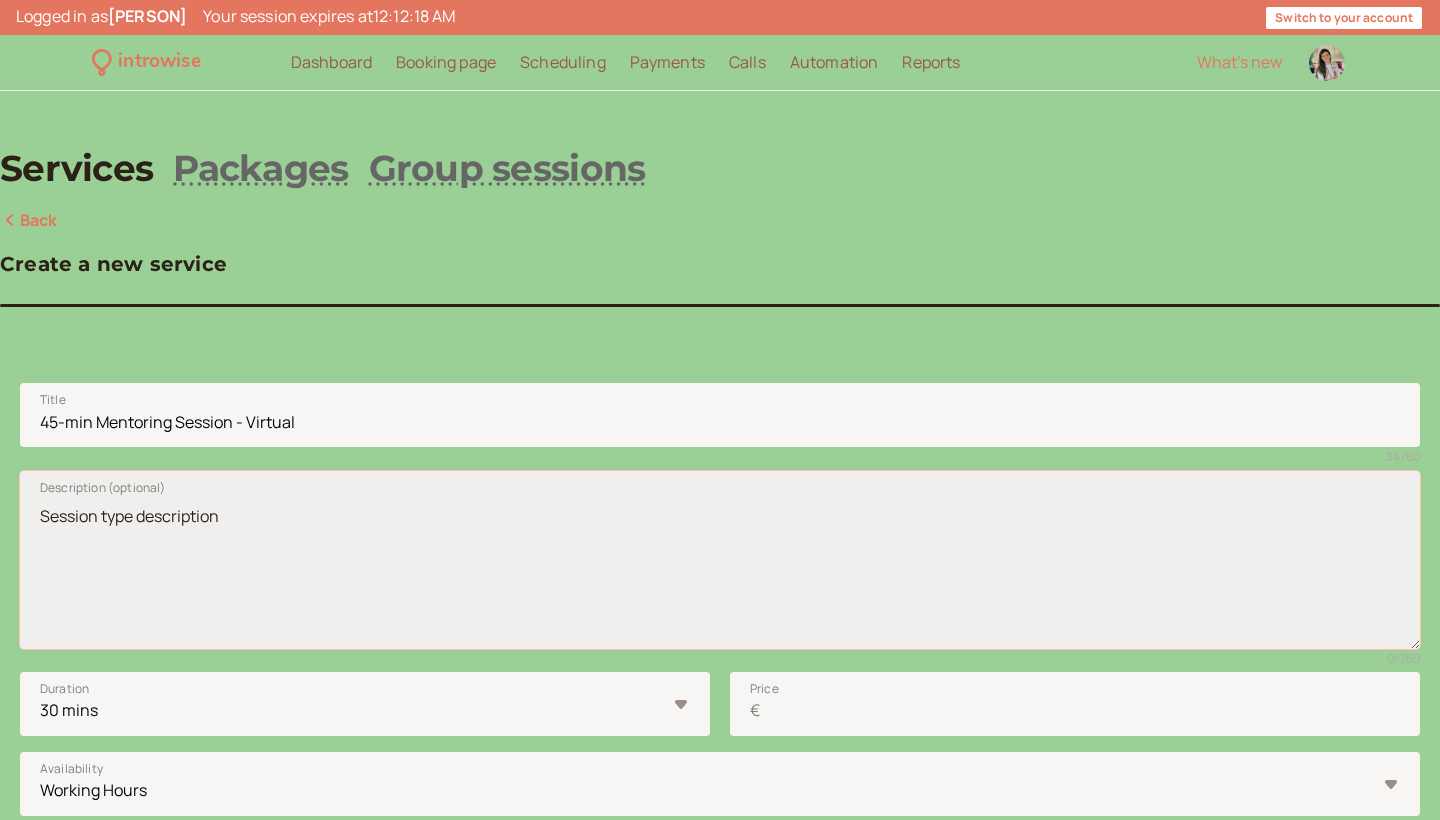 click on "Description (optional)" at bounding box center (720, 560) 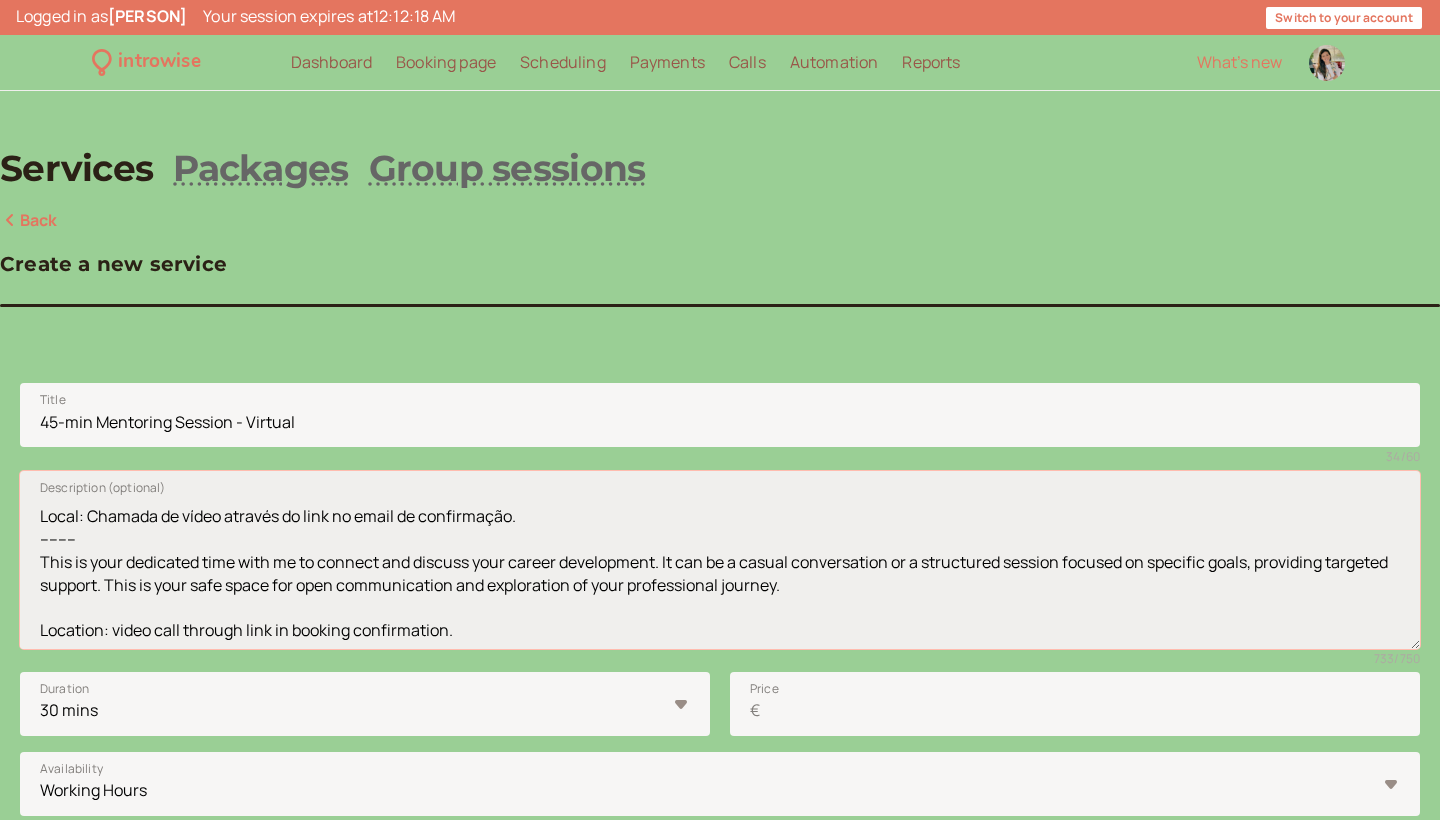 scroll, scrollTop: 193, scrollLeft: 0, axis: vertical 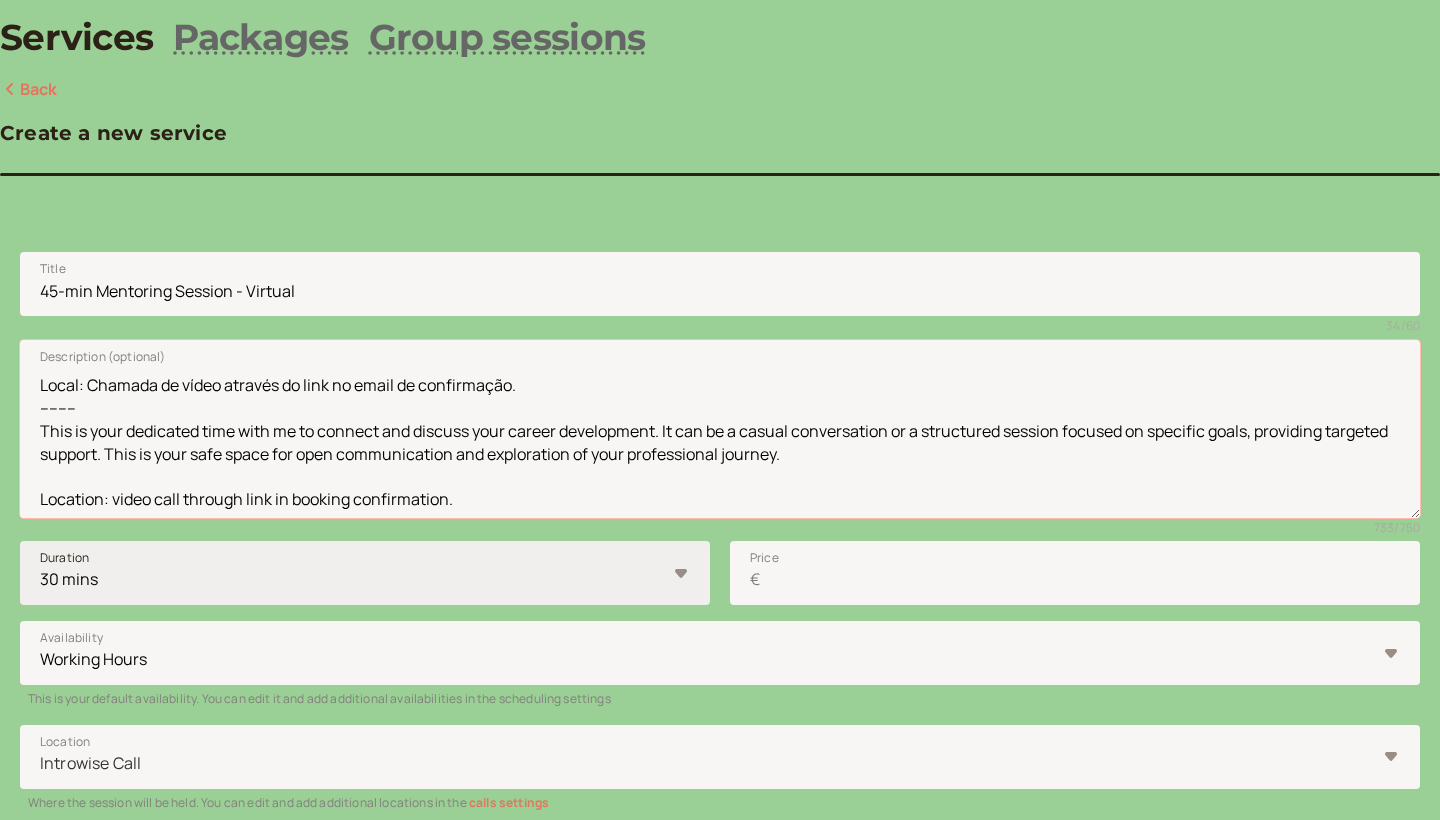 type on "(Sessão de mentoring de 45min. - Virtual)
Momento dedicado para conexão e discussão do seu desenvolvimento profissional, seja através de uma conversa casual ou de uma sessão estruturada focada em objetivos específicos. Este é um espaço seguro para comunicação aberta e exploração do seu percurso profissional.
Local: Chamada de vídeo através do link no email de confirmação.
--------
This is your dedicated time with me to connect and discuss your career development. It can be a casual conversation or a structured session focused on specific goals, providing targeted support. This is your safe space for open communication and exploration of your professional journey.
Location: video call through link in booking confirmation." 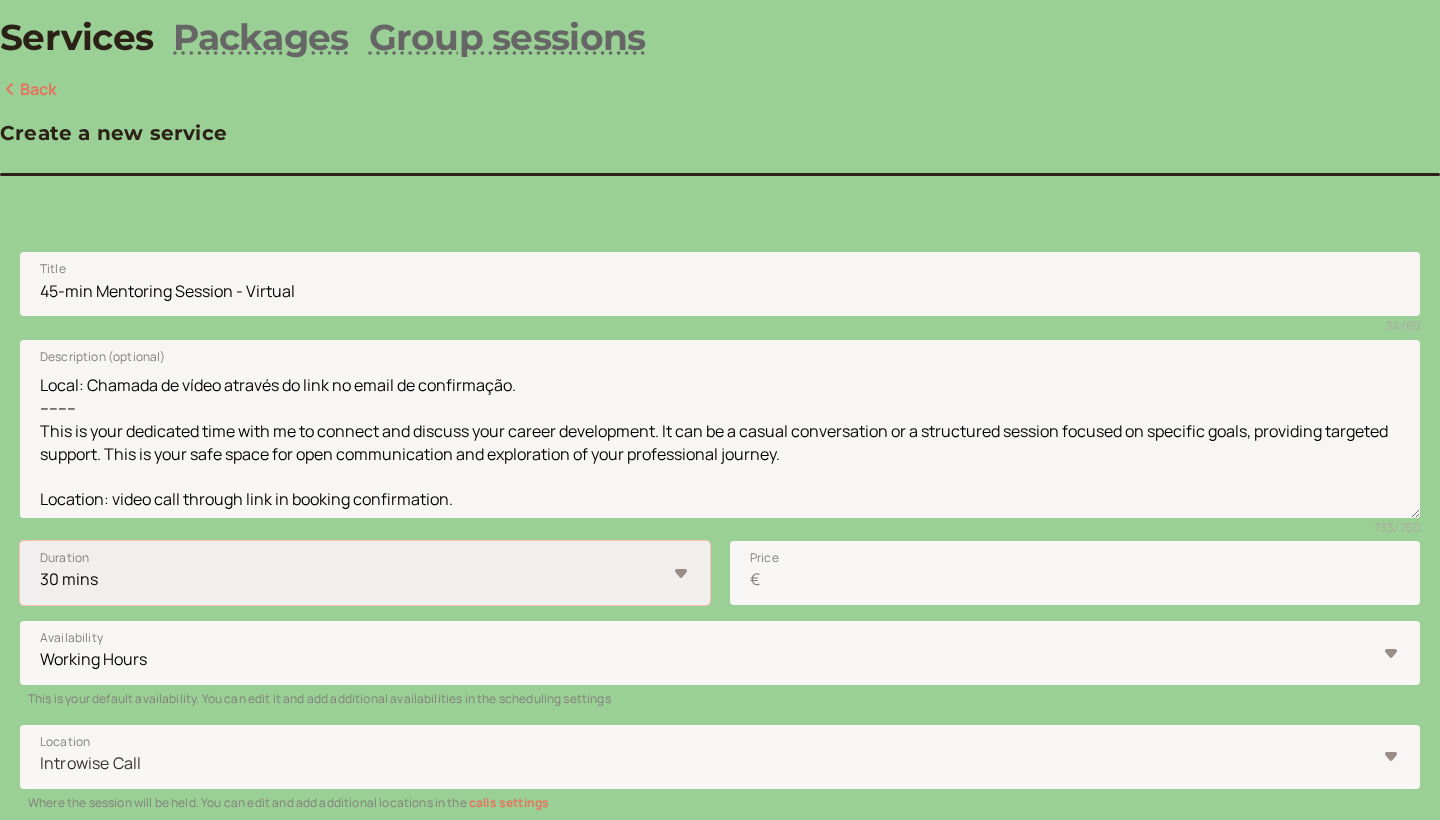 select on "45" 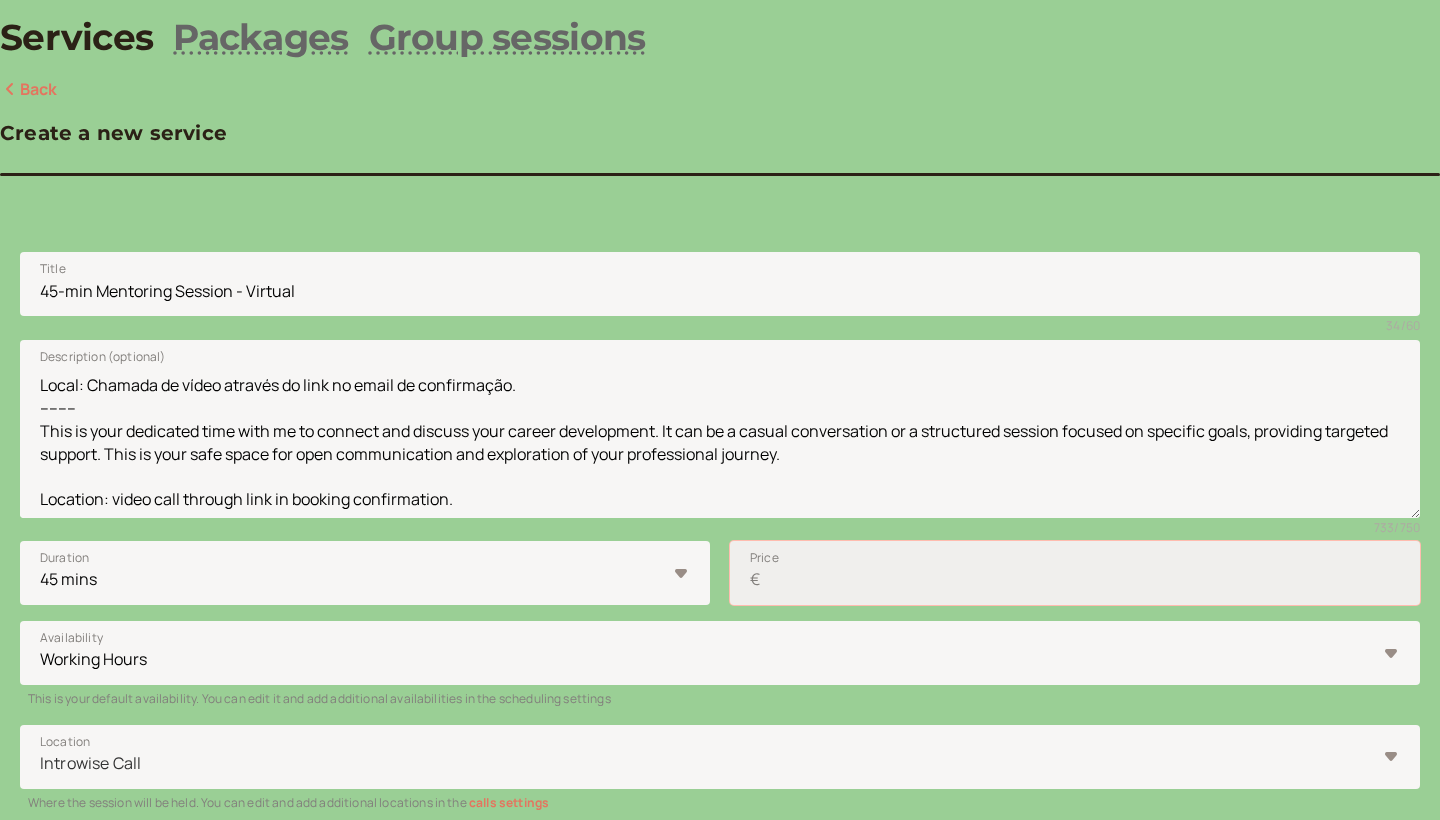 click on "Price €" at bounding box center [1075, 573] 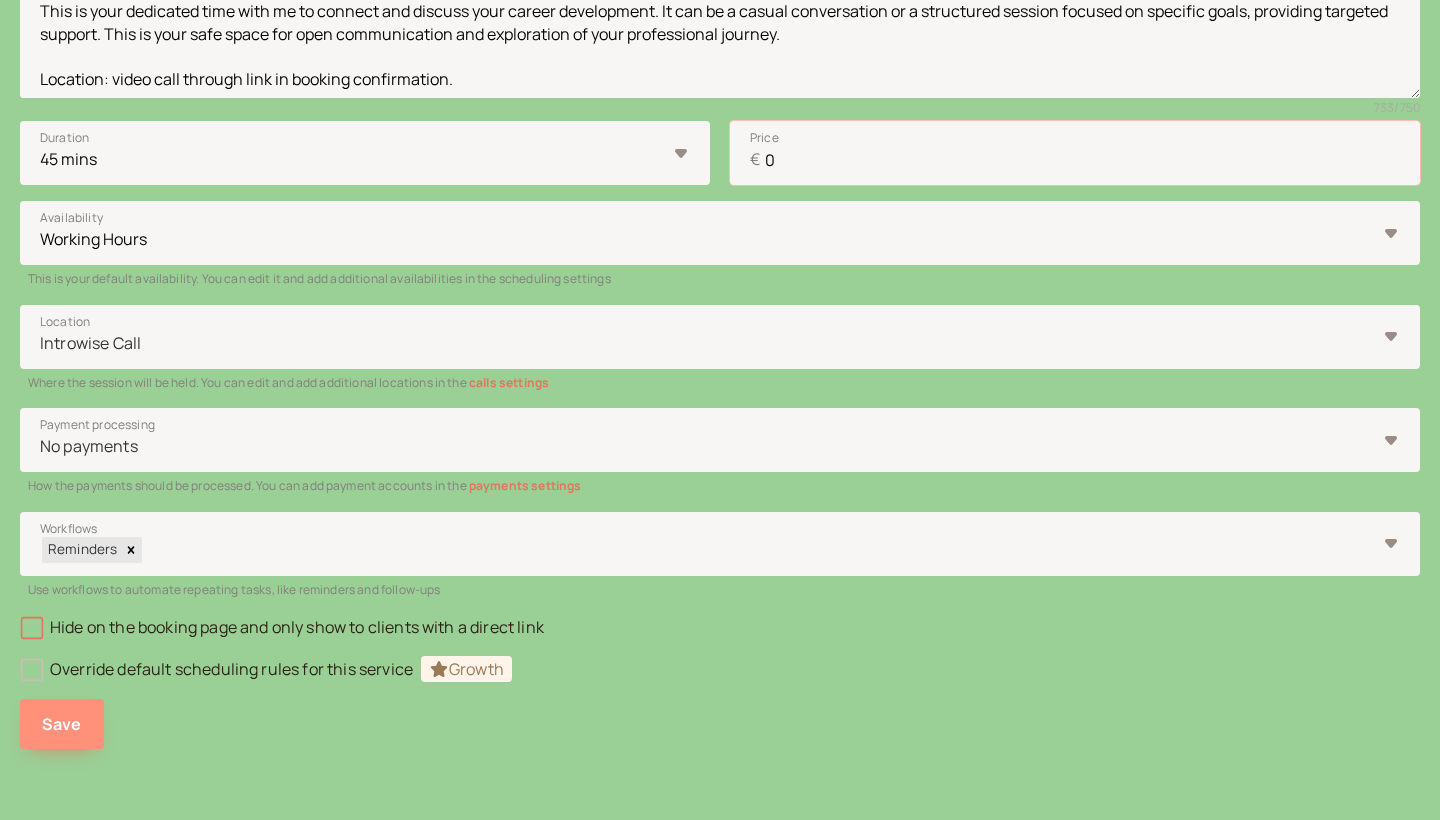 type on "0" 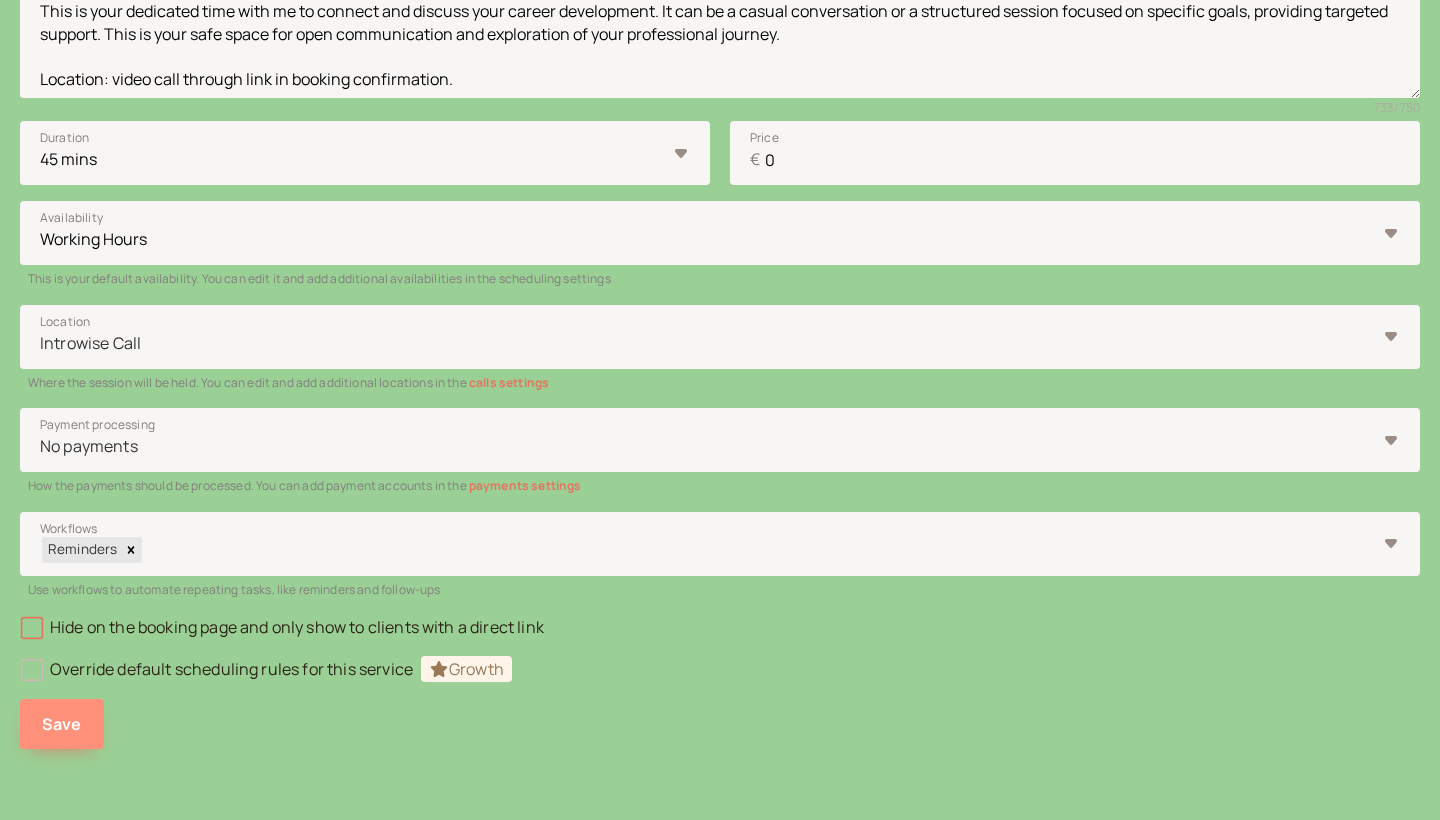 click on "Save" at bounding box center (62, 724) 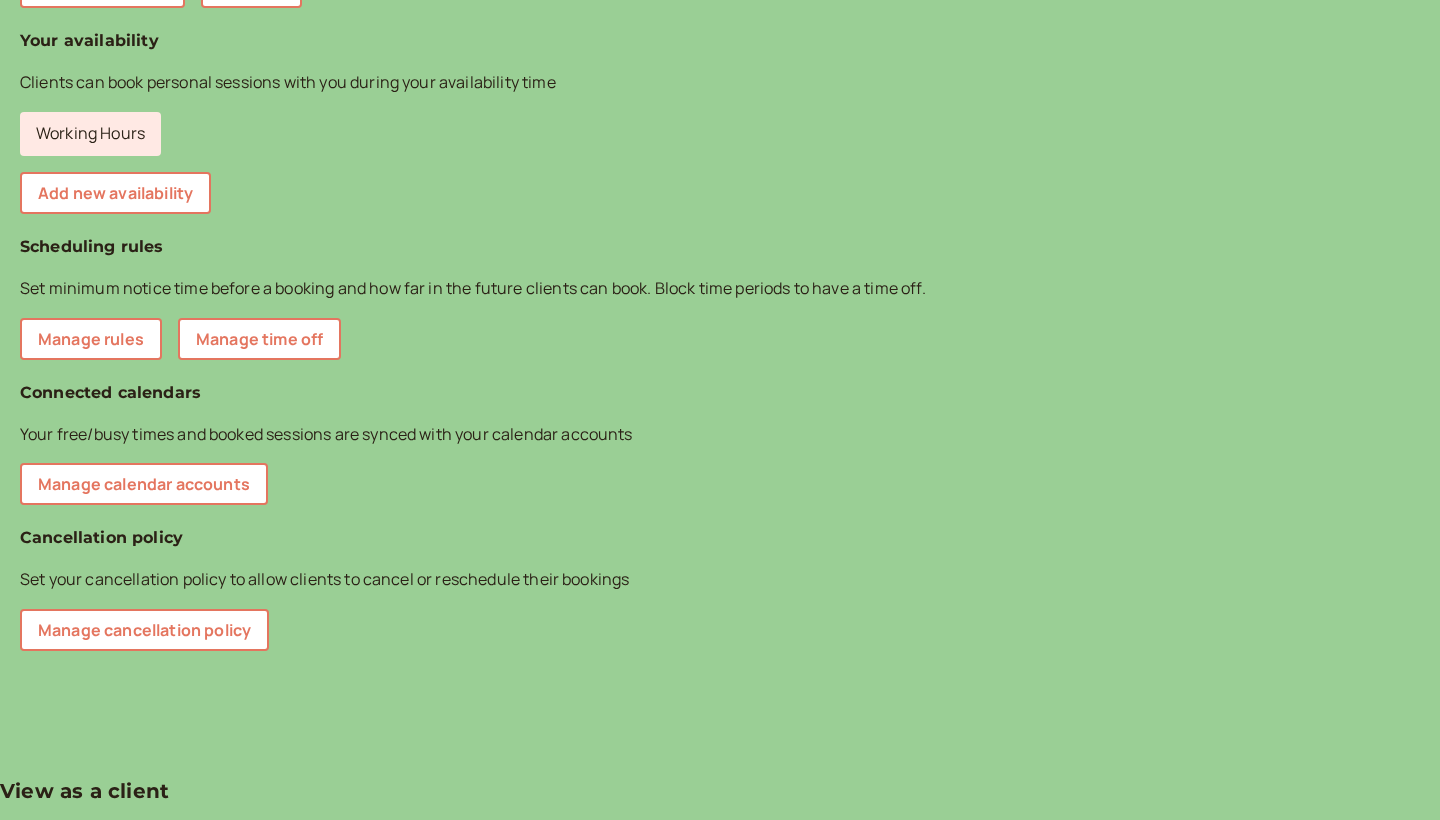 scroll, scrollTop: 35, scrollLeft: 0, axis: vertical 